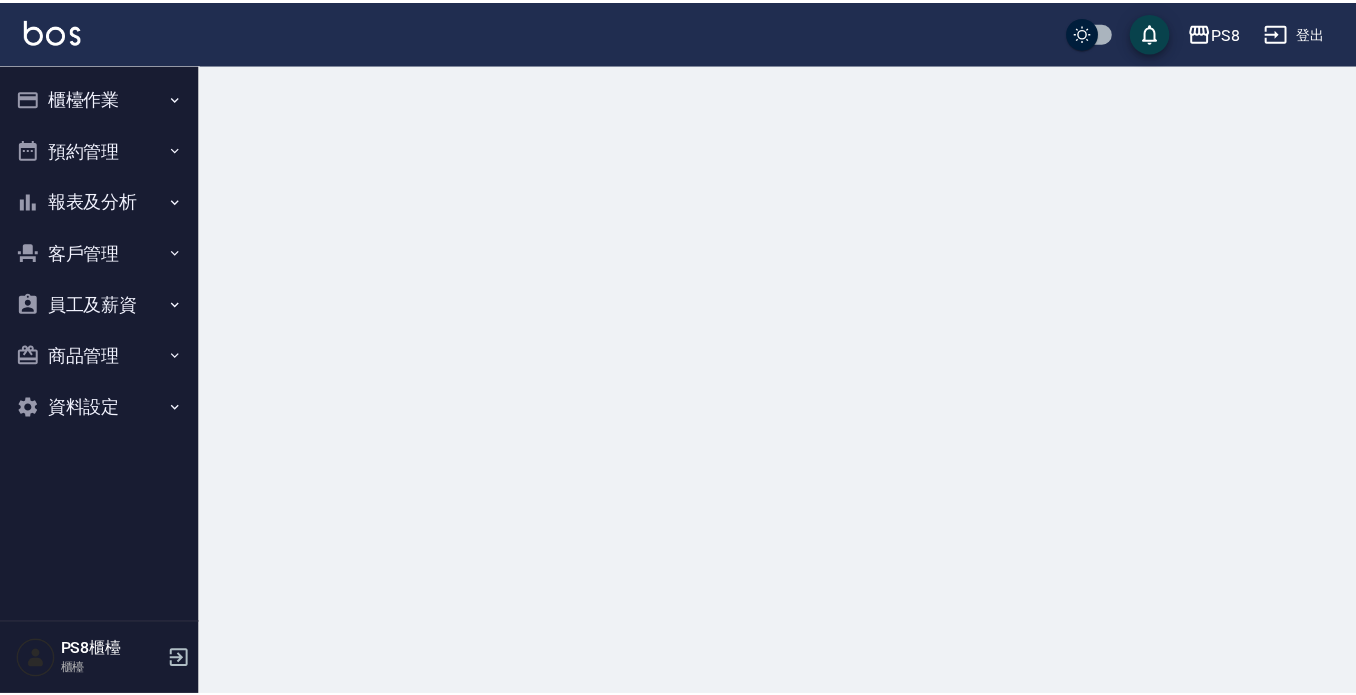 scroll, scrollTop: 0, scrollLeft: 0, axis: both 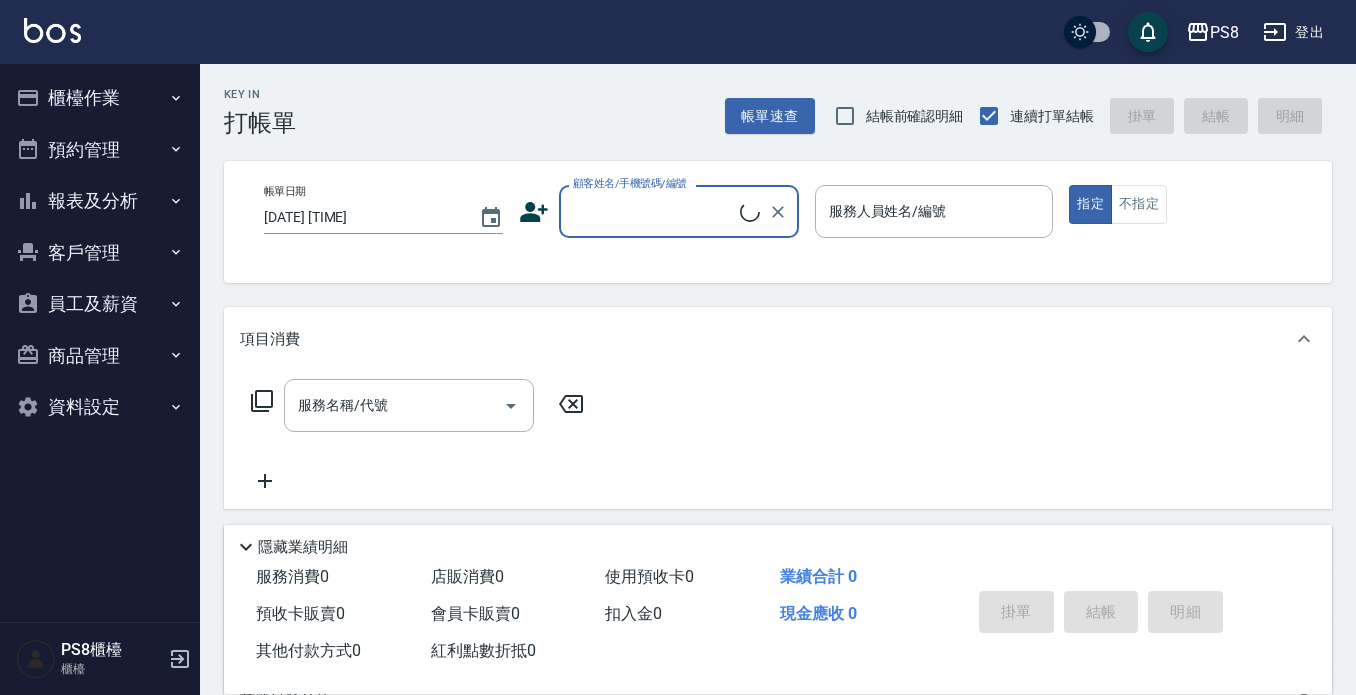 click on "櫃檯作業" at bounding box center (100, 98) 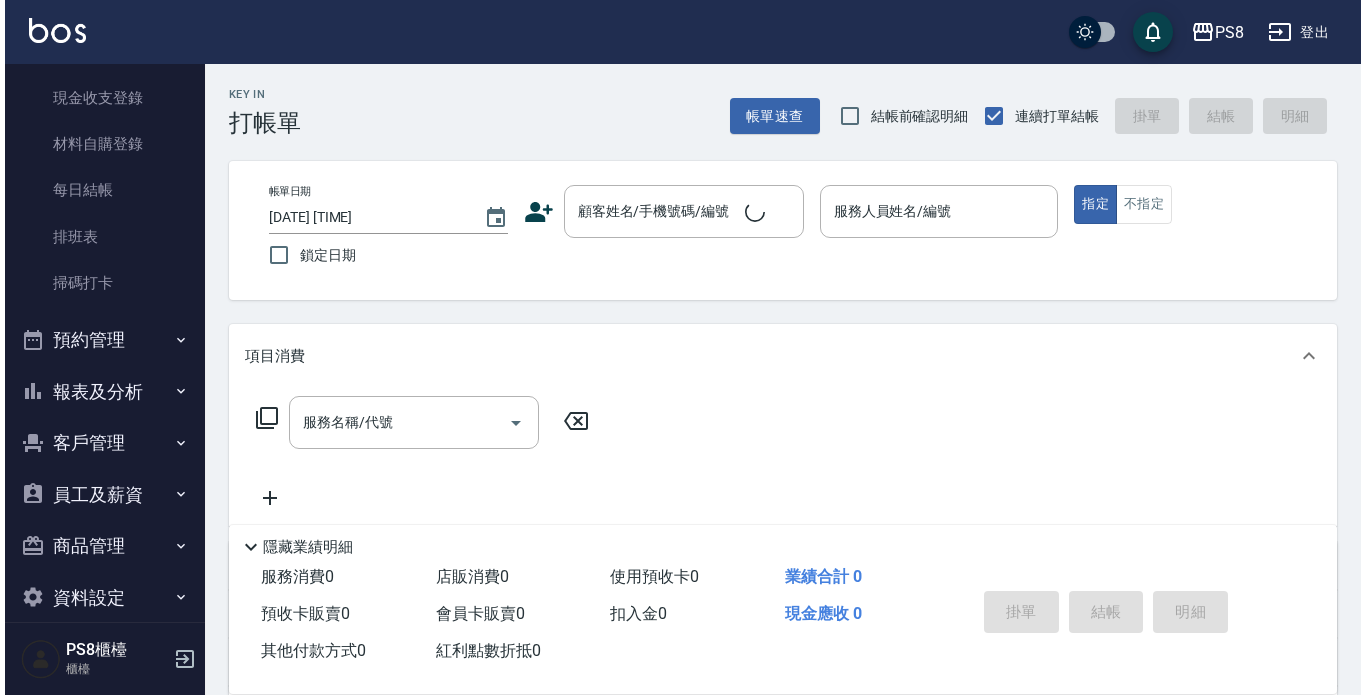 scroll, scrollTop: 300, scrollLeft: 0, axis: vertical 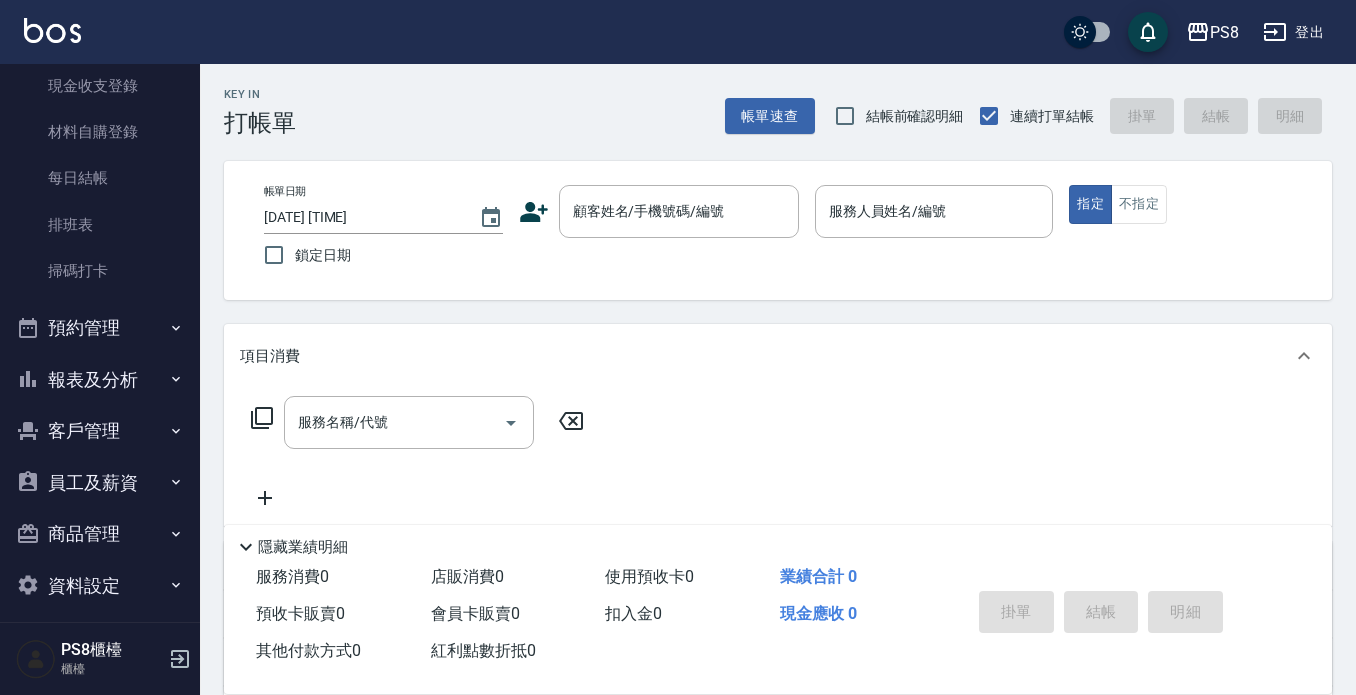 click on "報表及分析" at bounding box center (100, 380) 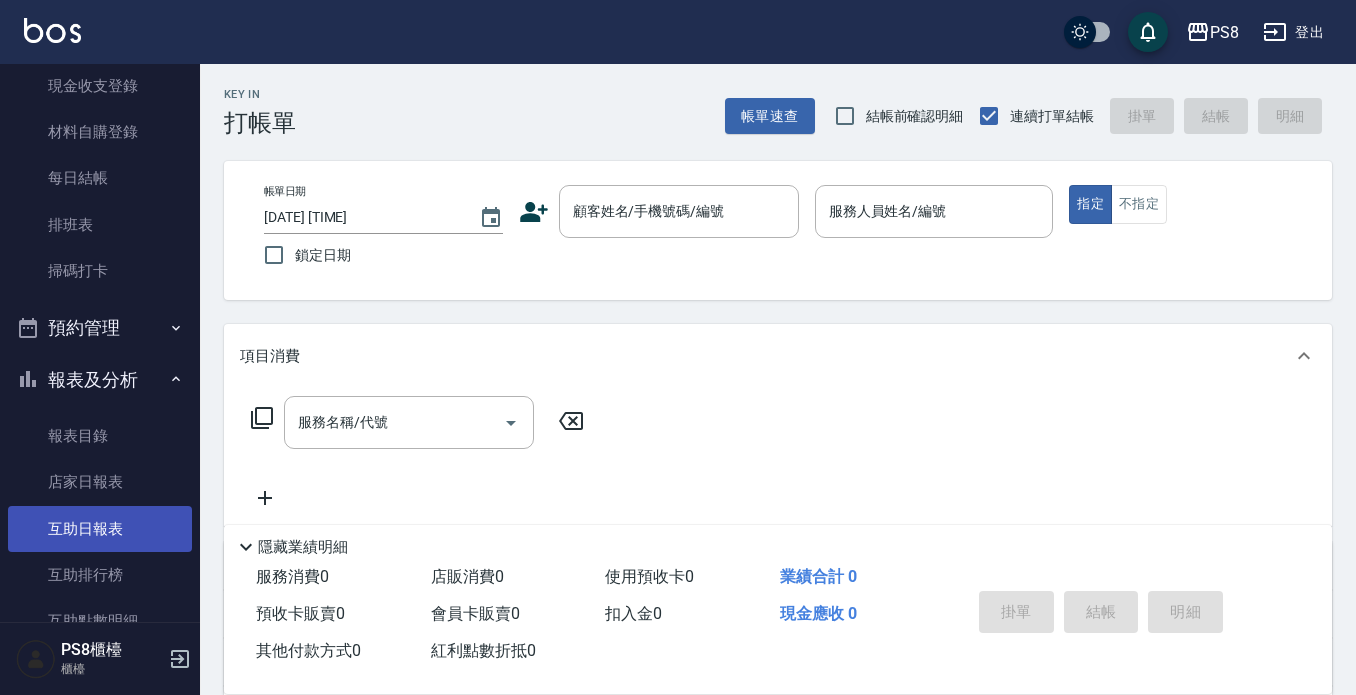 click on "互助日報表" at bounding box center (100, 529) 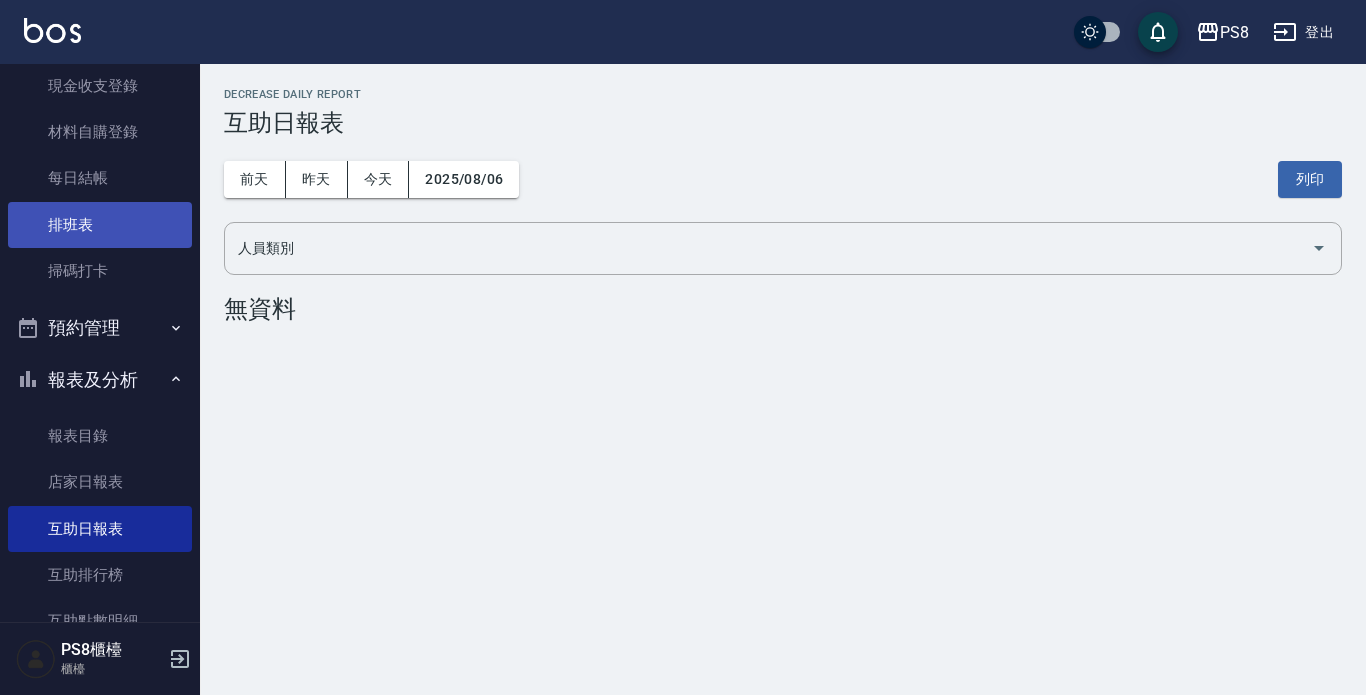 click on "排班表" at bounding box center (100, 225) 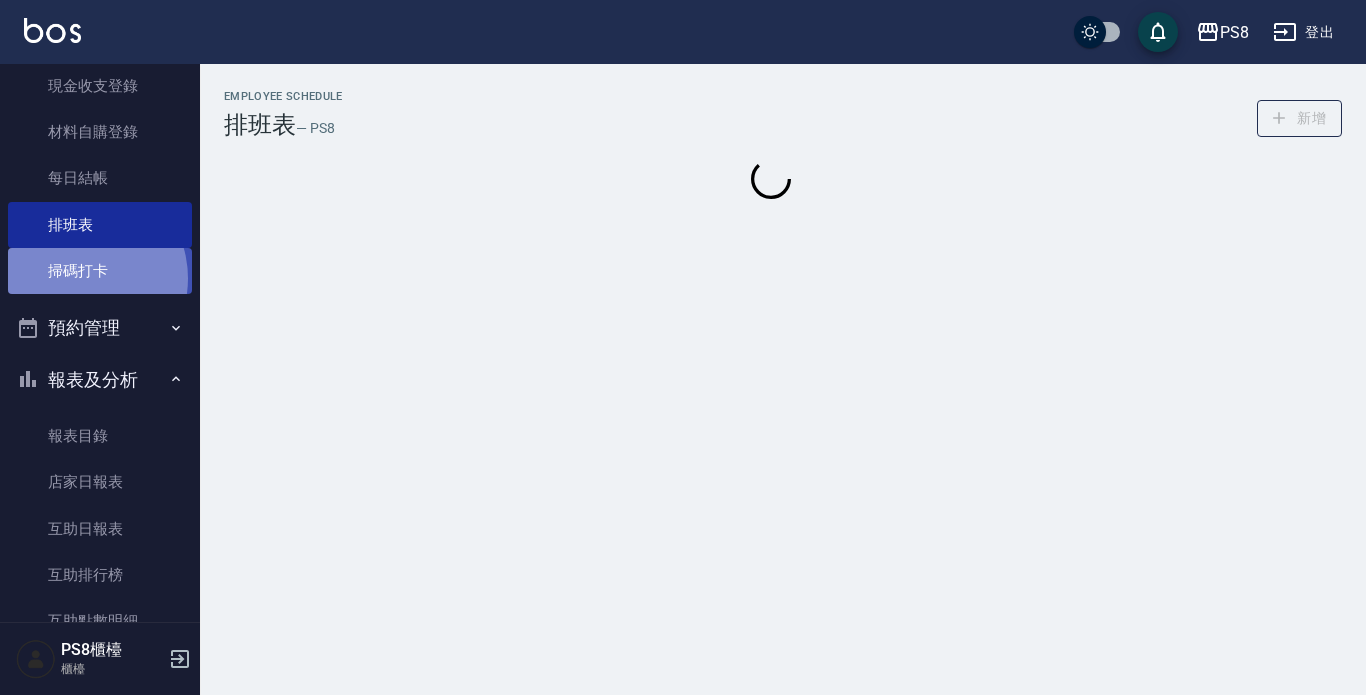 click on "掃碼打卡" at bounding box center [100, 271] 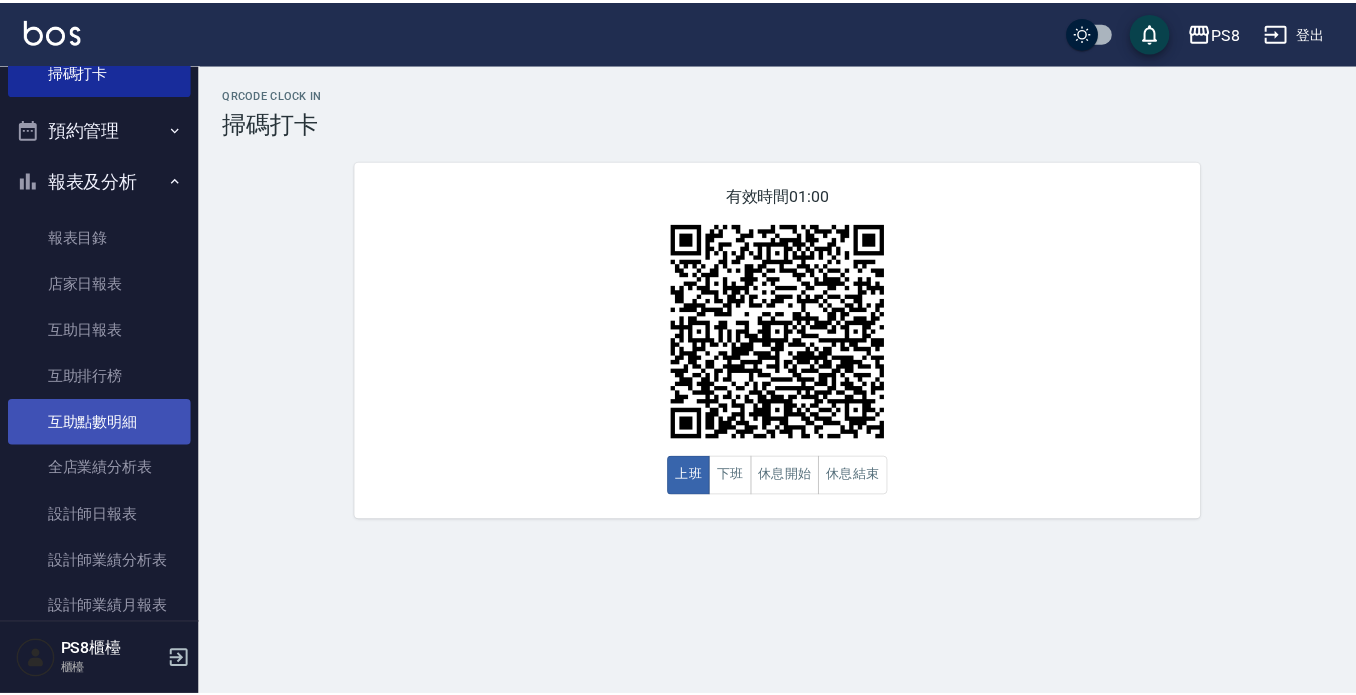 scroll, scrollTop: 500, scrollLeft: 0, axis: vertical 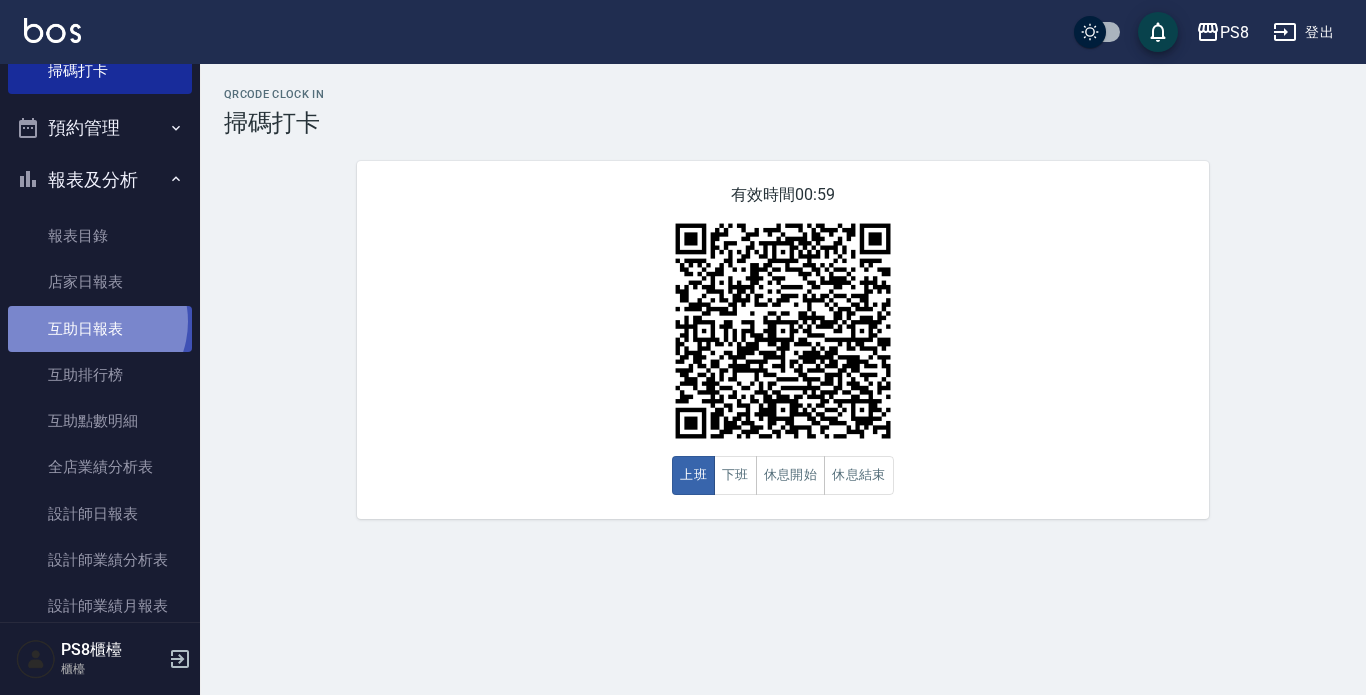 click on "互助日報表" at bounding box center (100, 329) 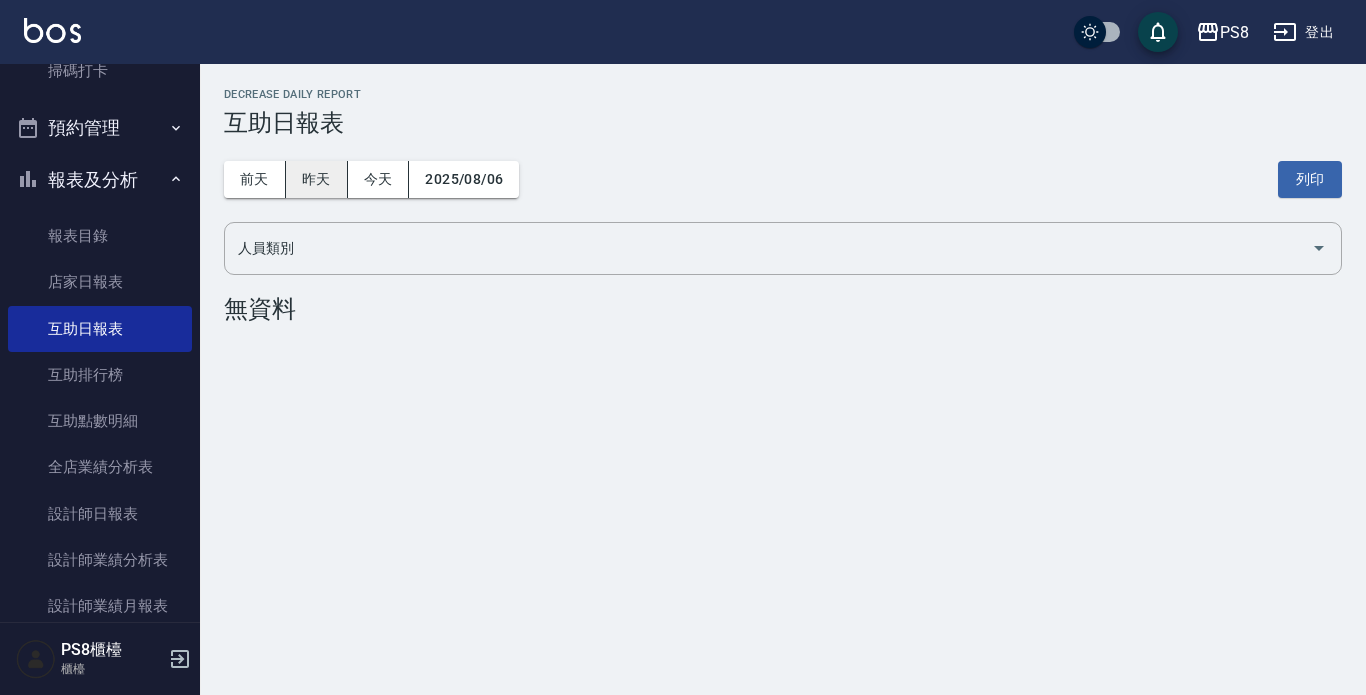 click on "昨天" at bounding box center (317, 179) 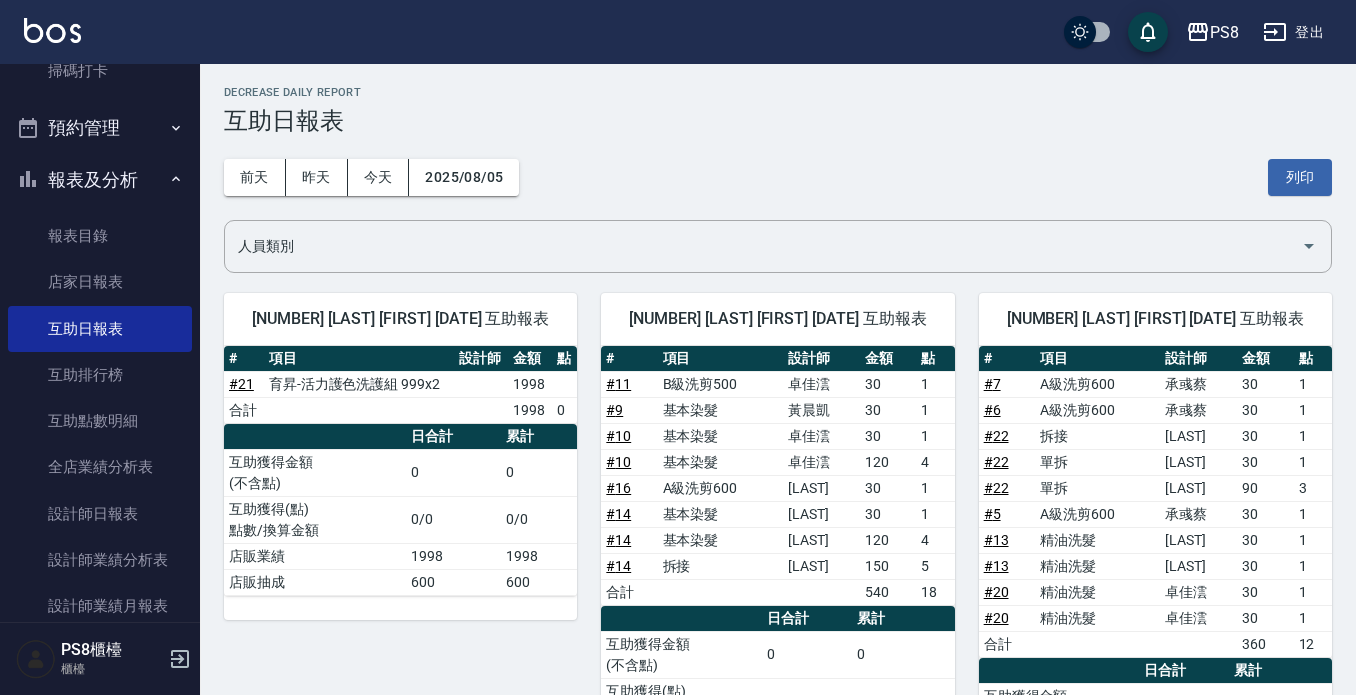 scroll, scrollTop: 0, scrollLeft: 0, axis: both 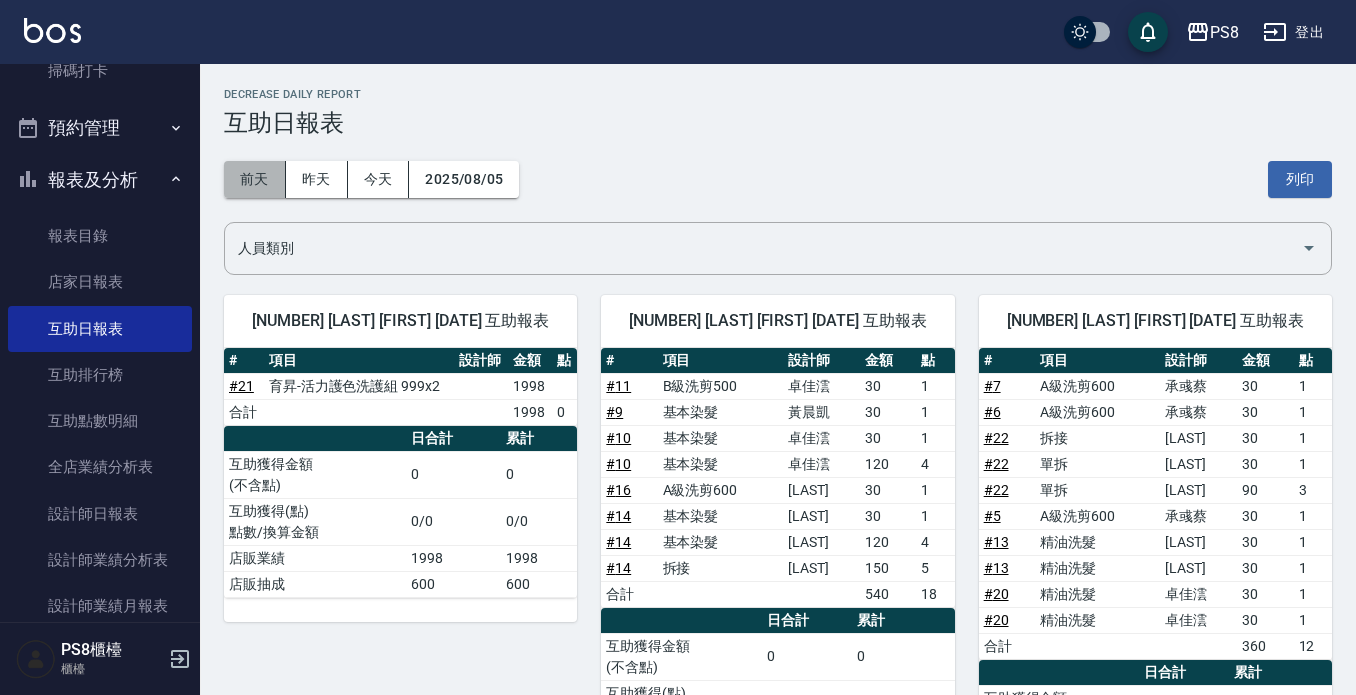 click on "前天" at bounding box center [255, 179] 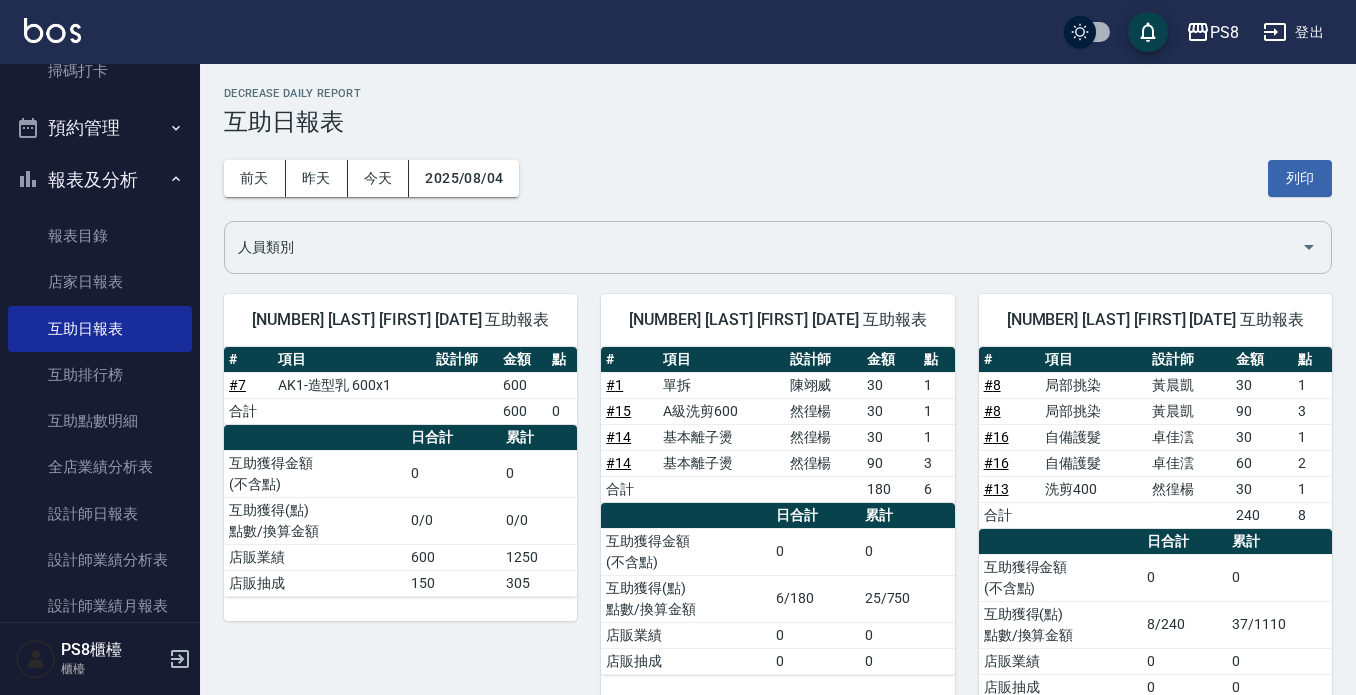 scroll, scrollTop: 0, scrollLeft: 0, axis: both 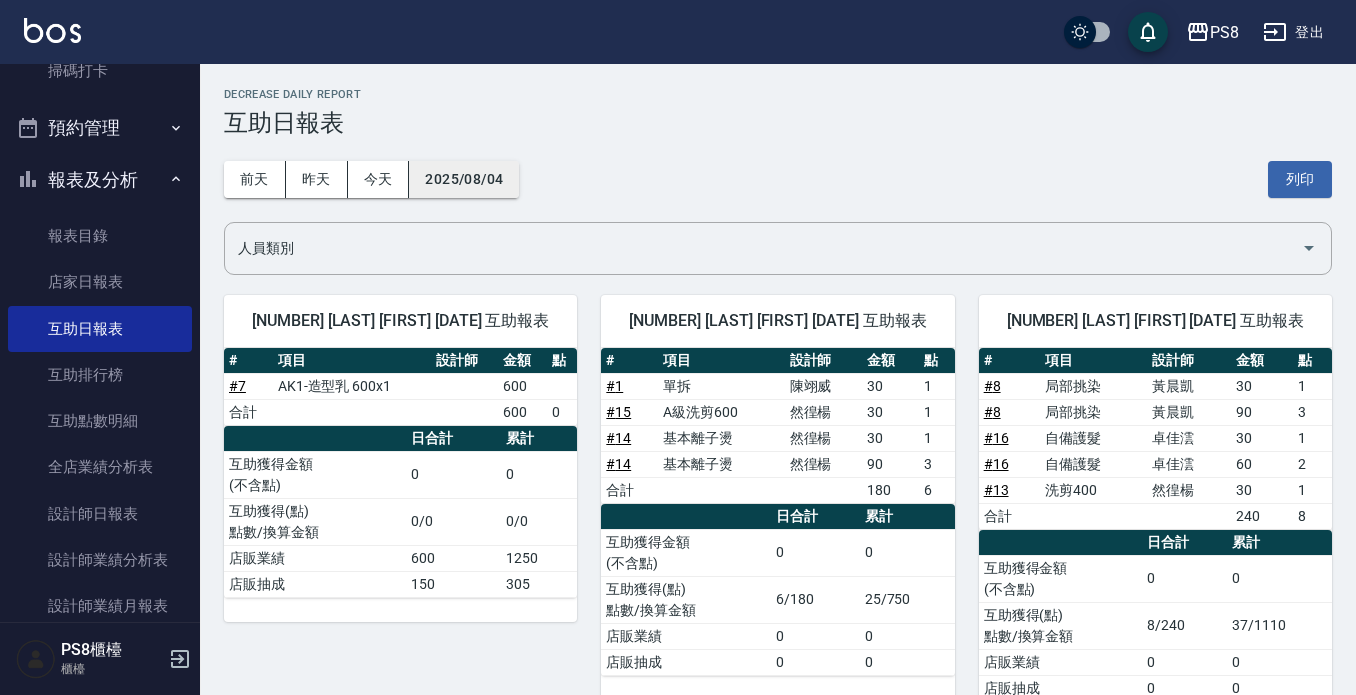 click on "2025/08/04" at bounding box center (464, 179) 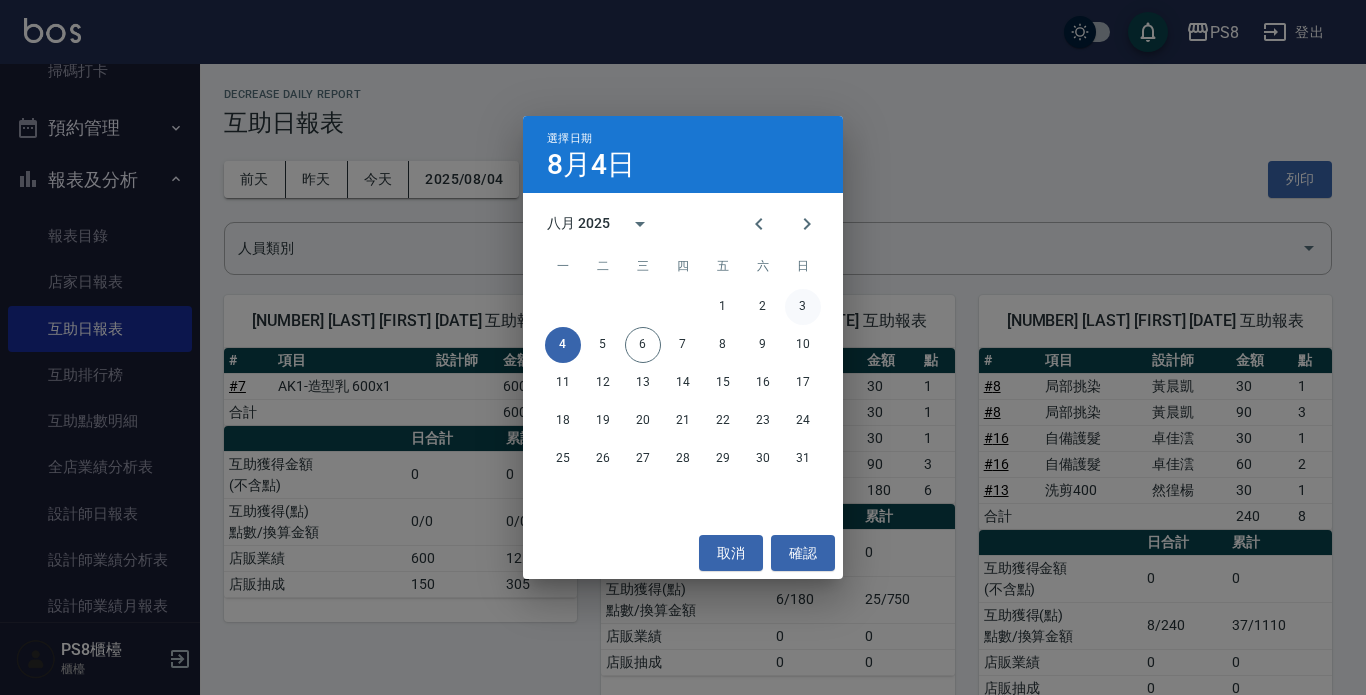 click on "3" at bounding box center [803, 307] 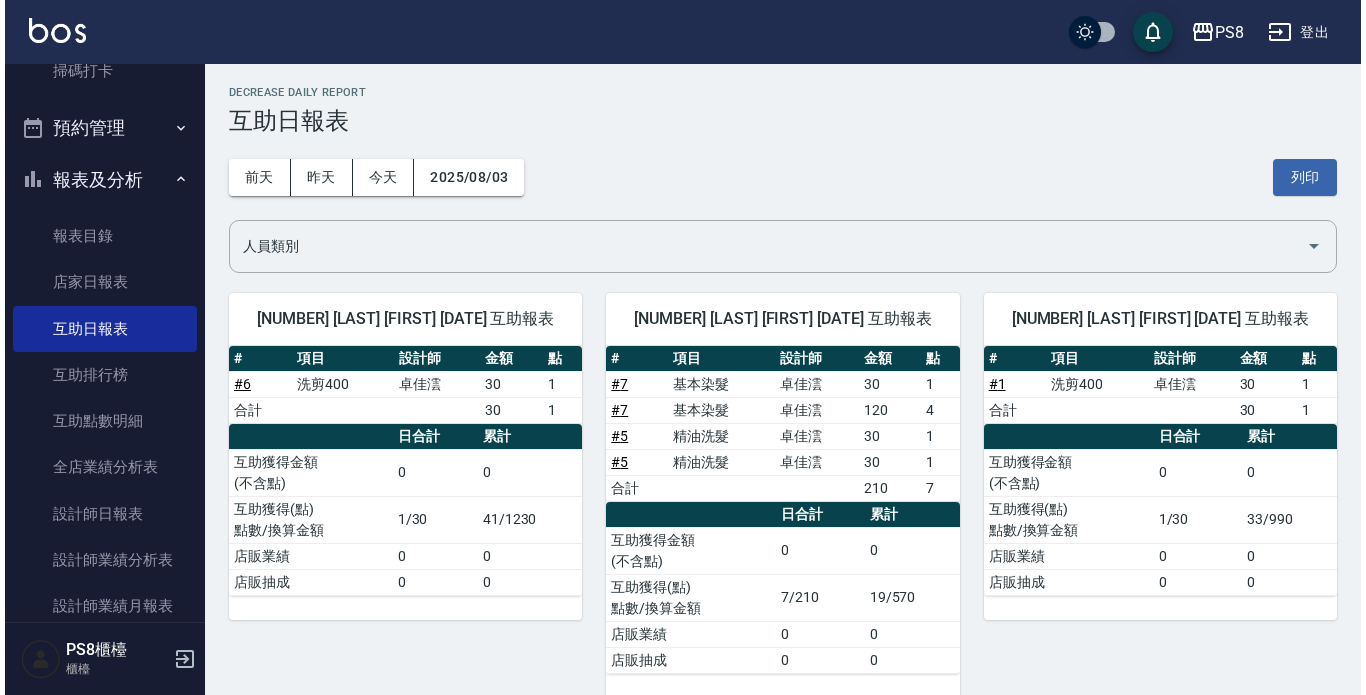 scroll, scrollTop: 0, scrollLeft: 0, axis: both 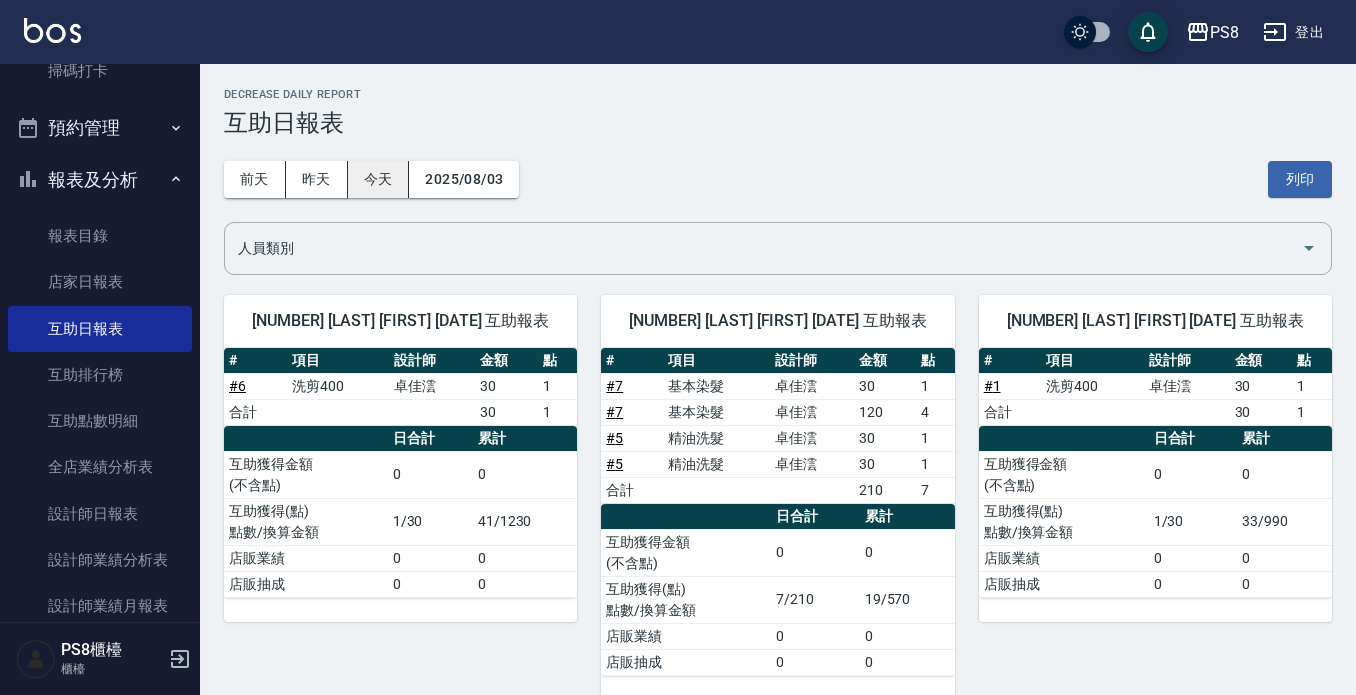 click on "今天" at bounding box center (379, 179) 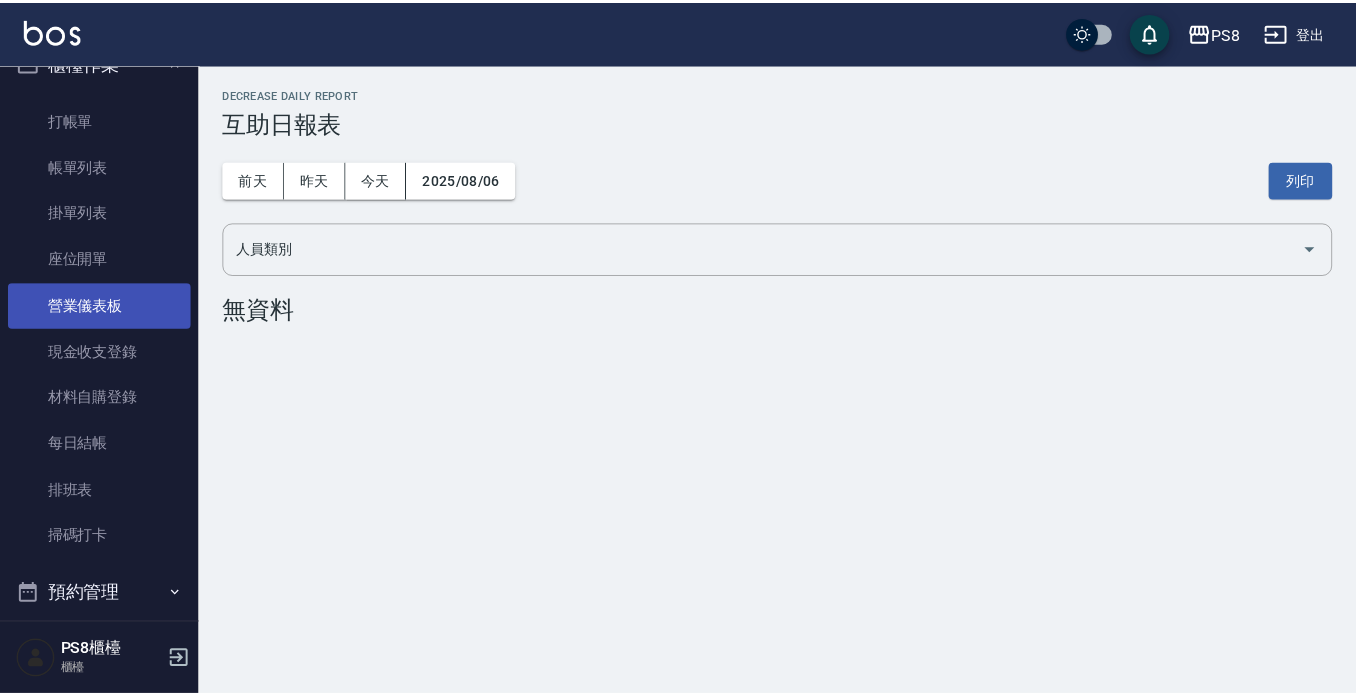 scroll, scrollTop: 0, scrollLeft: 0, axis: both 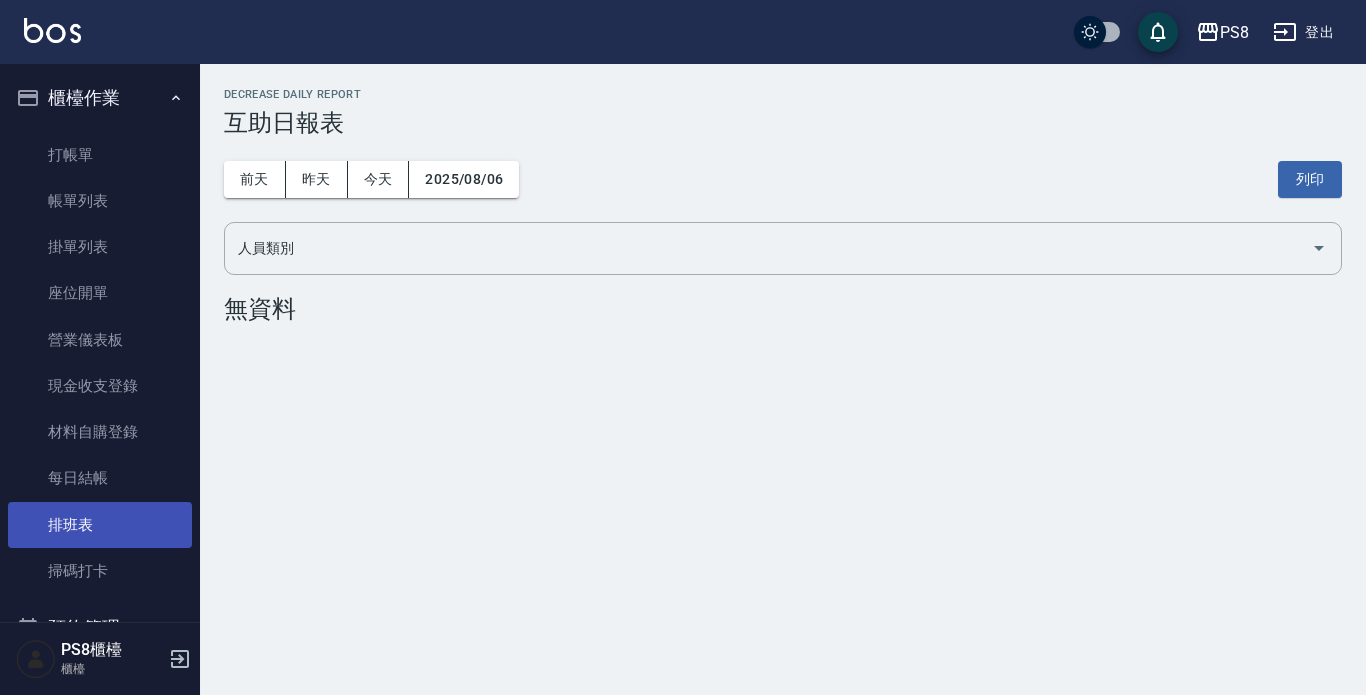 click on "排班表" at bounding box center (100, 525) 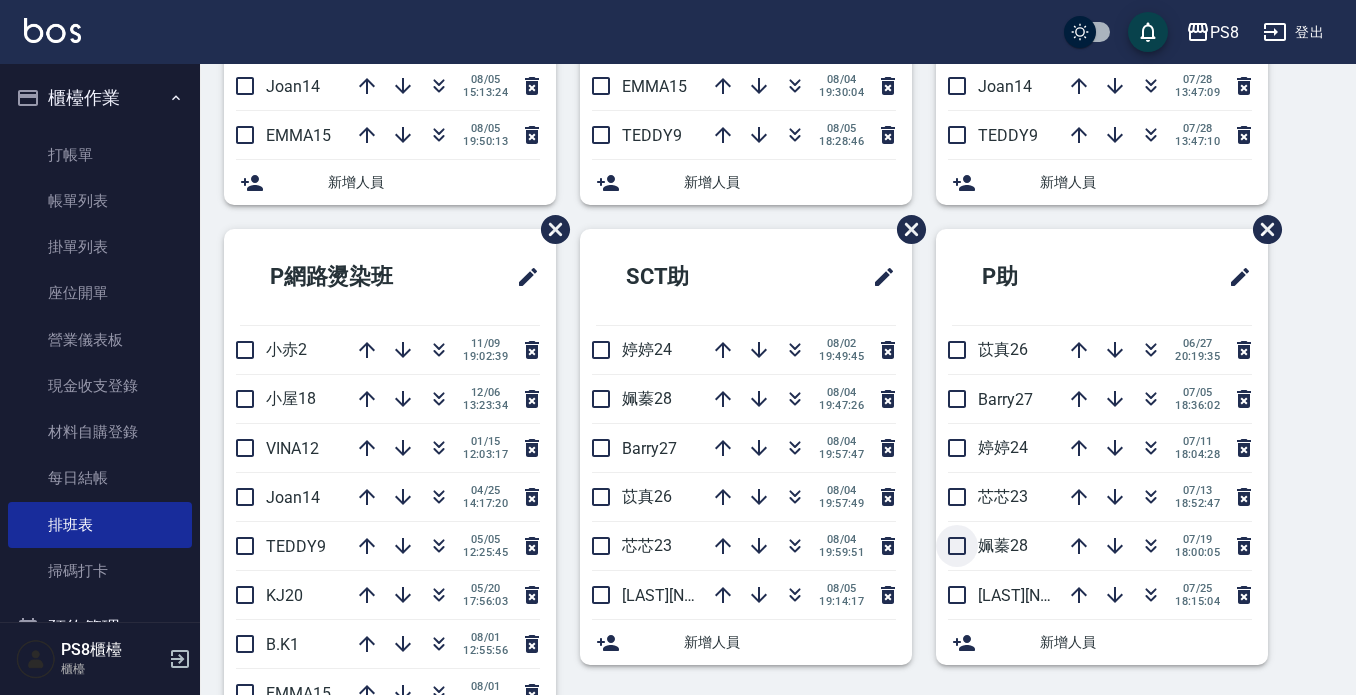scroll, scrollTop: 600, scrollLeft: 0, axis: vertical 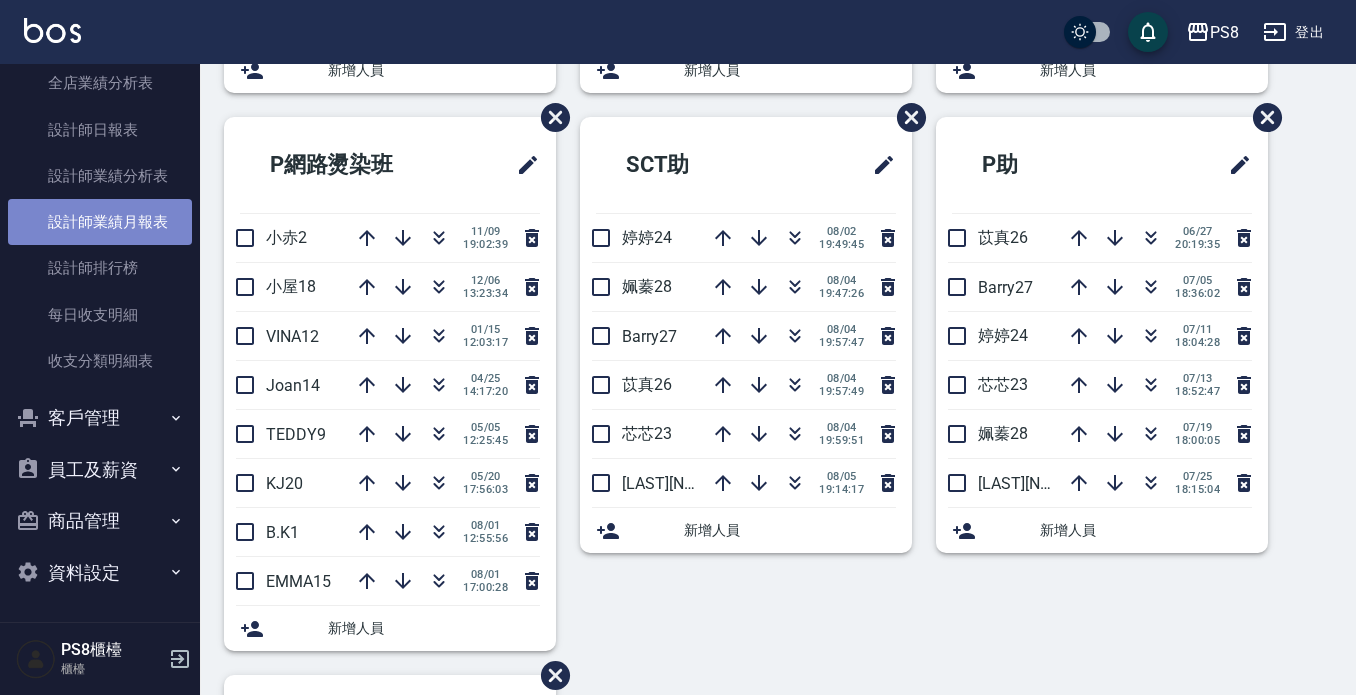 click on "設計師業績月報表" at bounding box center [100, 222] 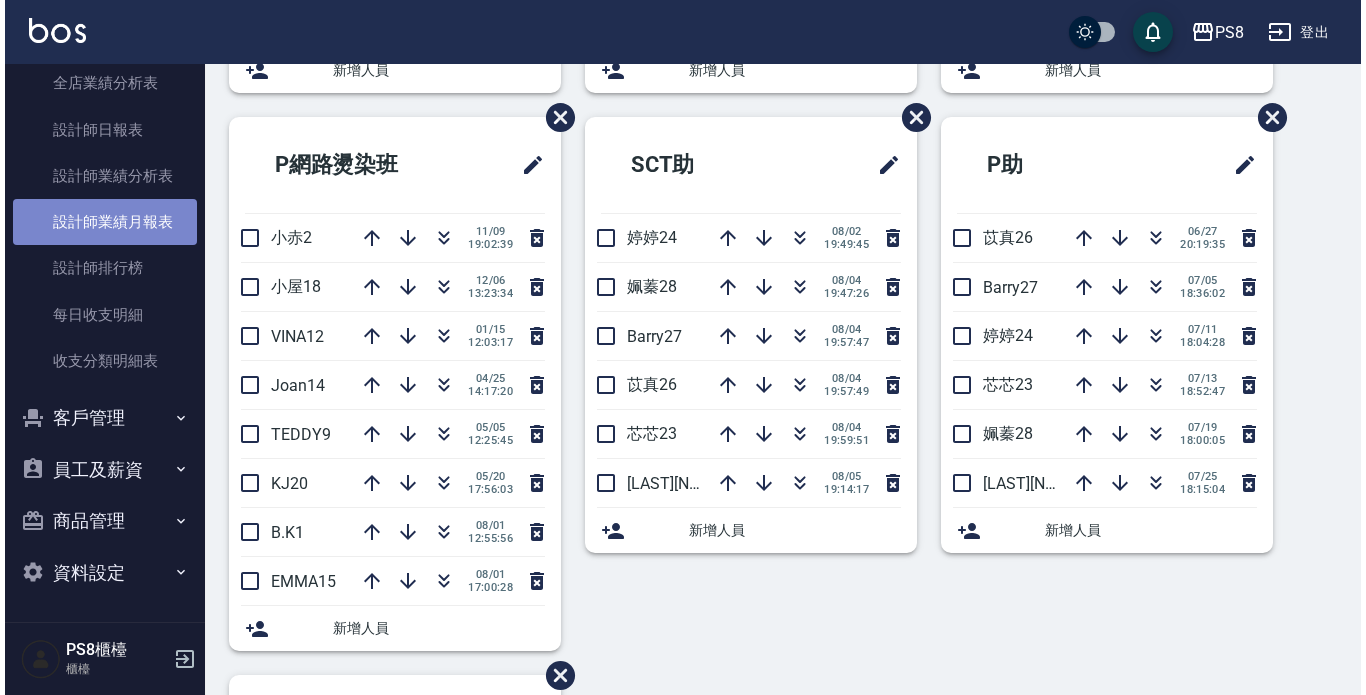 scroll, scrollTop: 0, scrollLeft: 0, axis: both 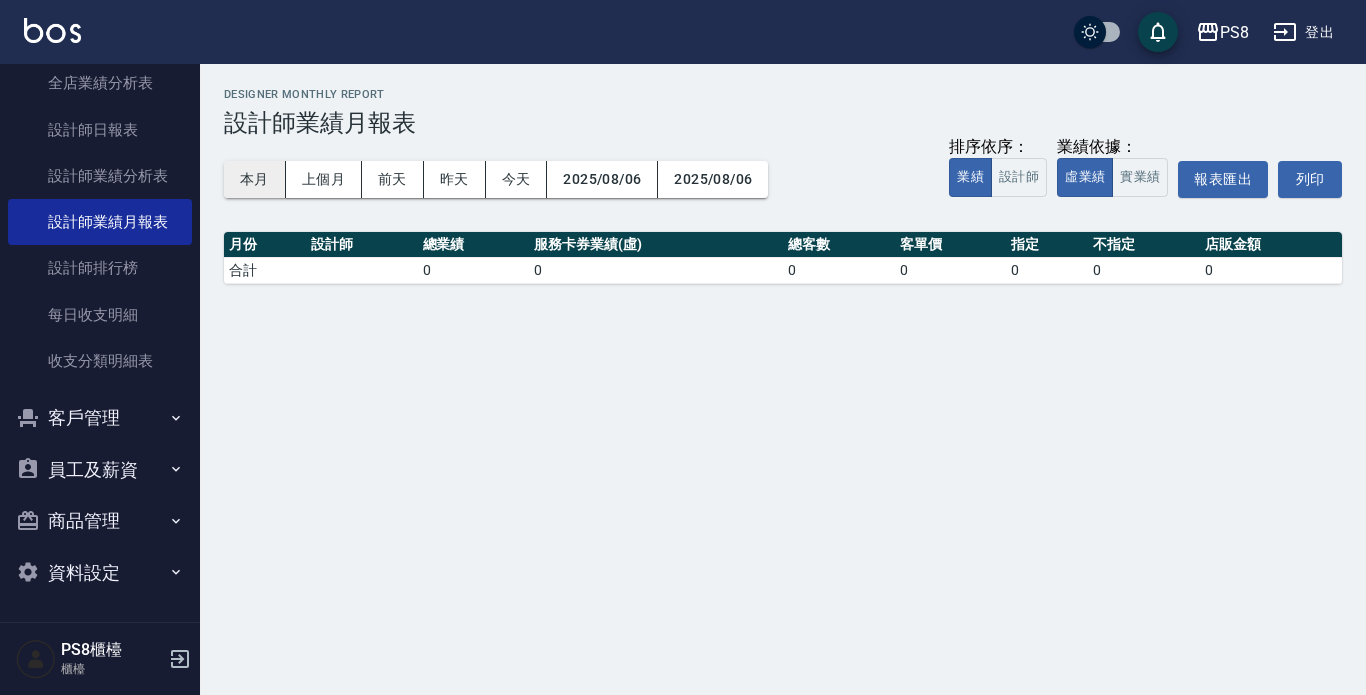 click on "本月" at bounding box center [255, 179] 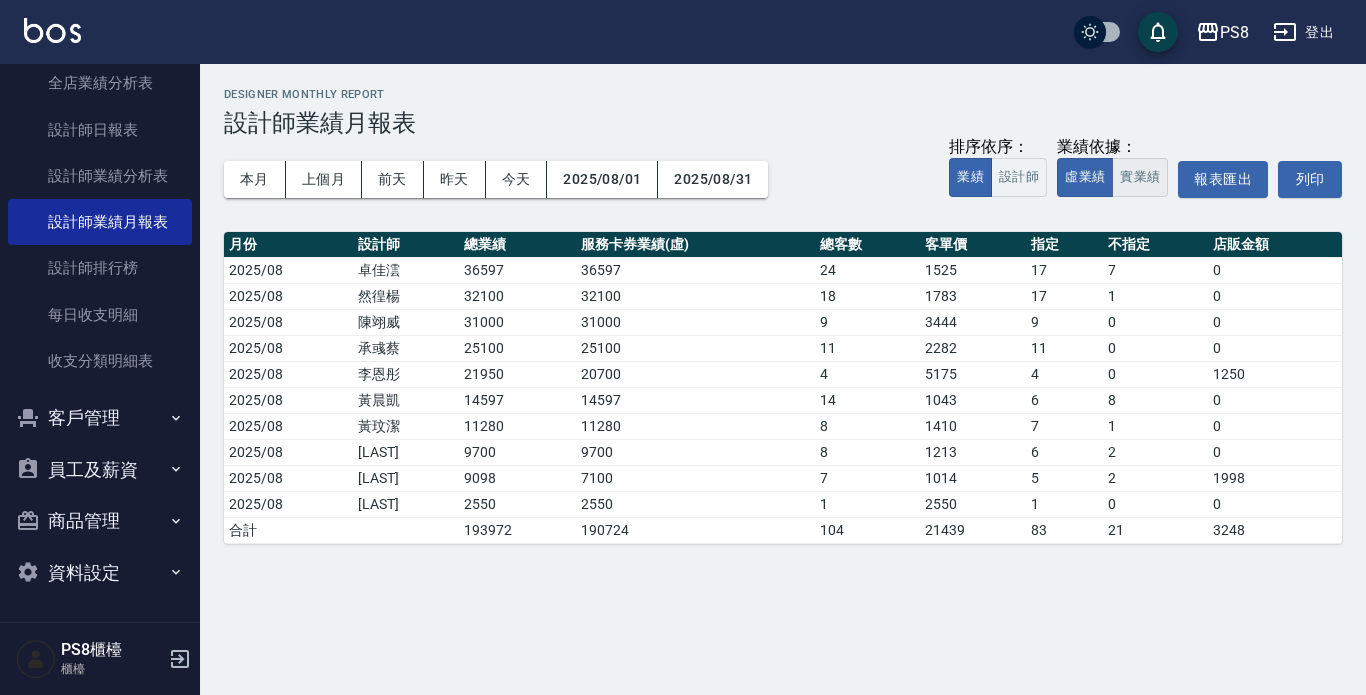 click on "實業績" at bounding box center [1140, 177] 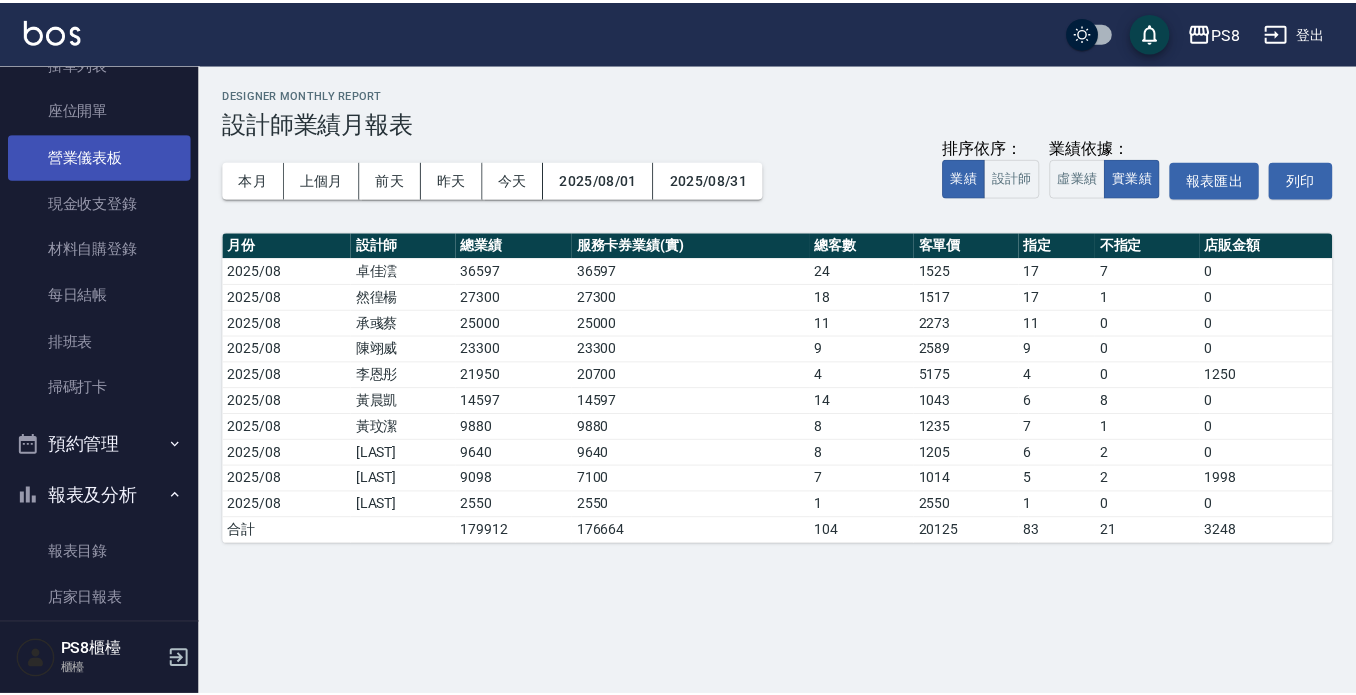 scroll, scrollTop: 0, scrollLeft: 0, axis: both 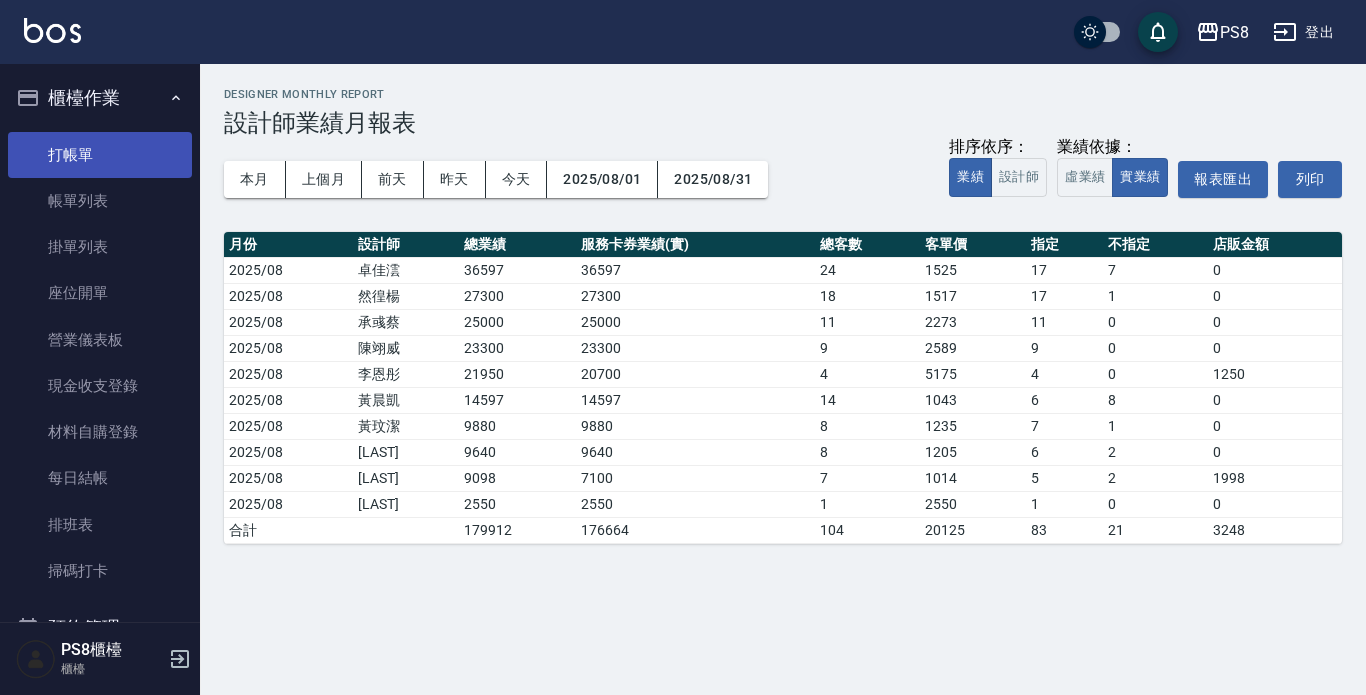 click on "打帳單" at bounding box center (100, 155) 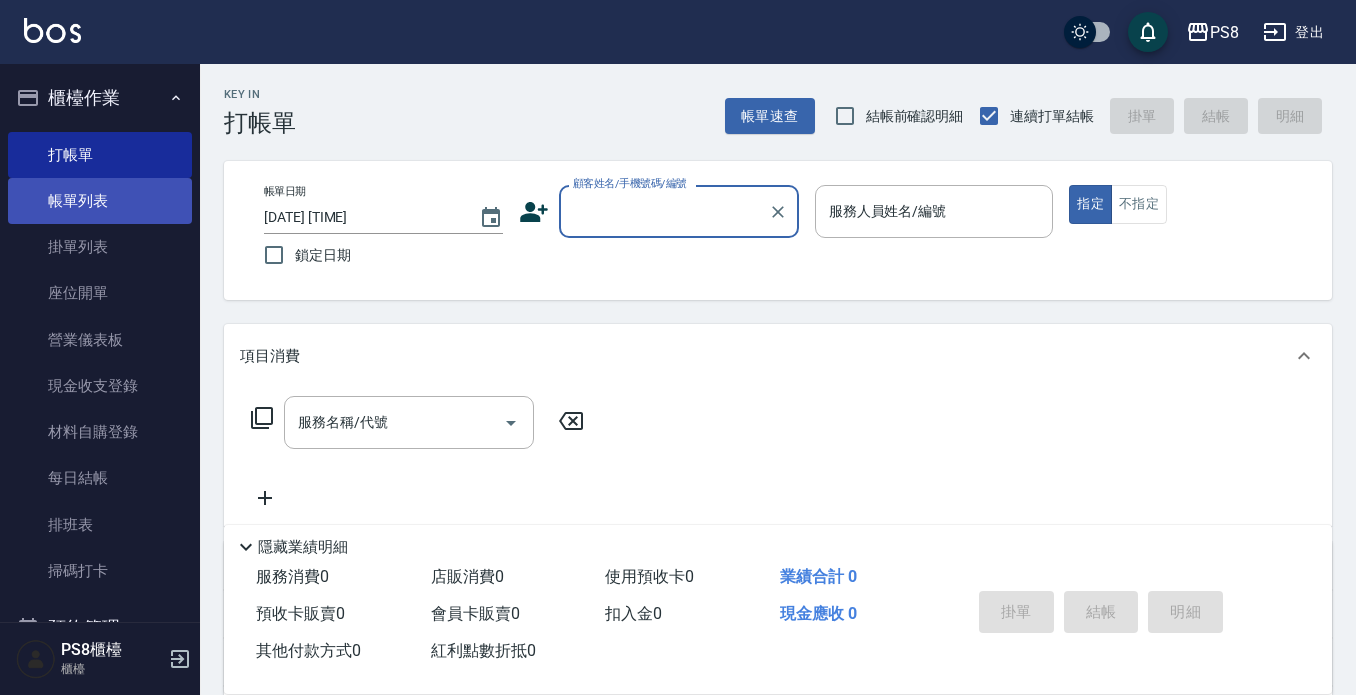 click on "帳單列表" at bounding box center (100, 201) 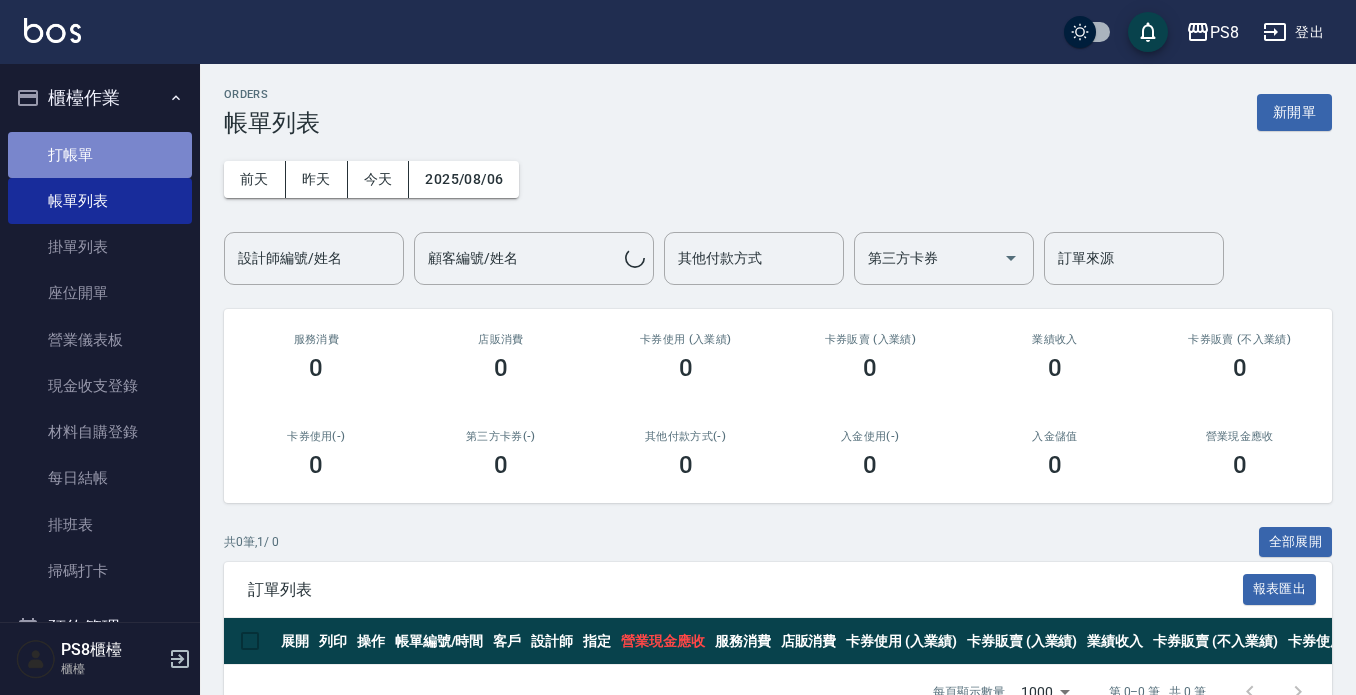 click on "打帳單" at bounding box center (100, 155) 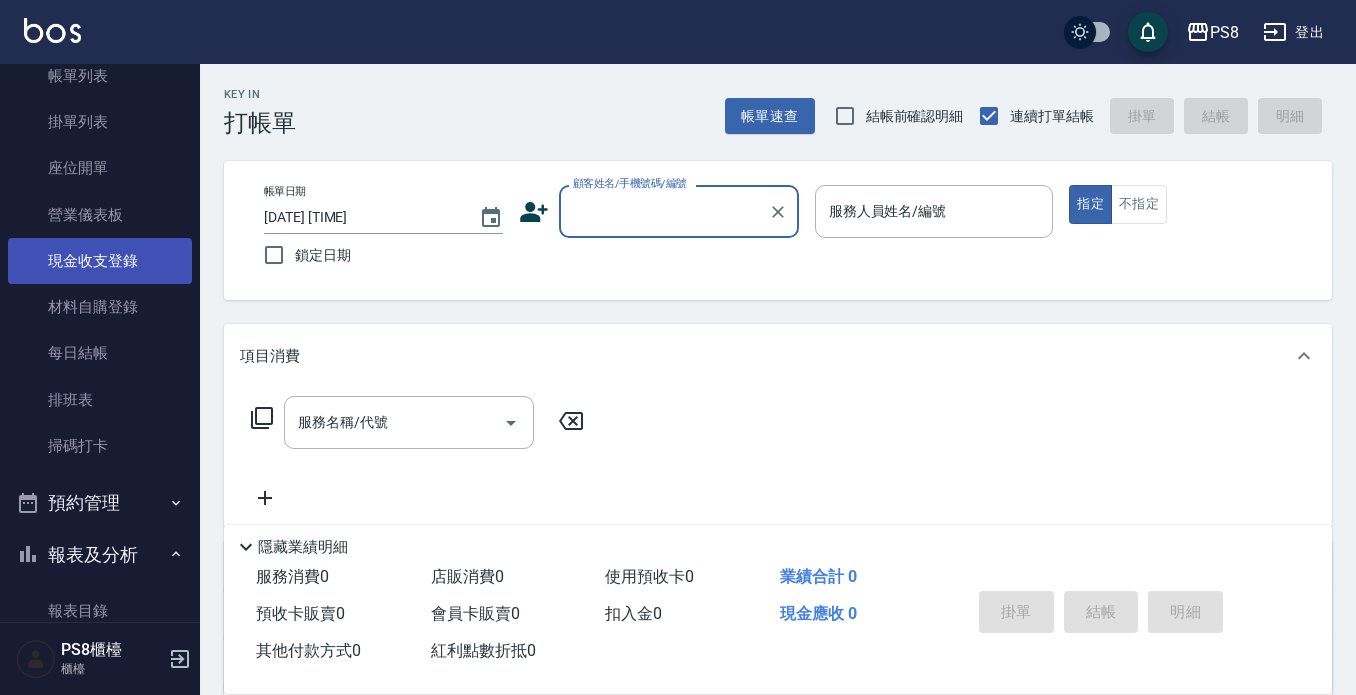 scroll, scrollTop: 100, scrollLeft: 0, axis: vertical 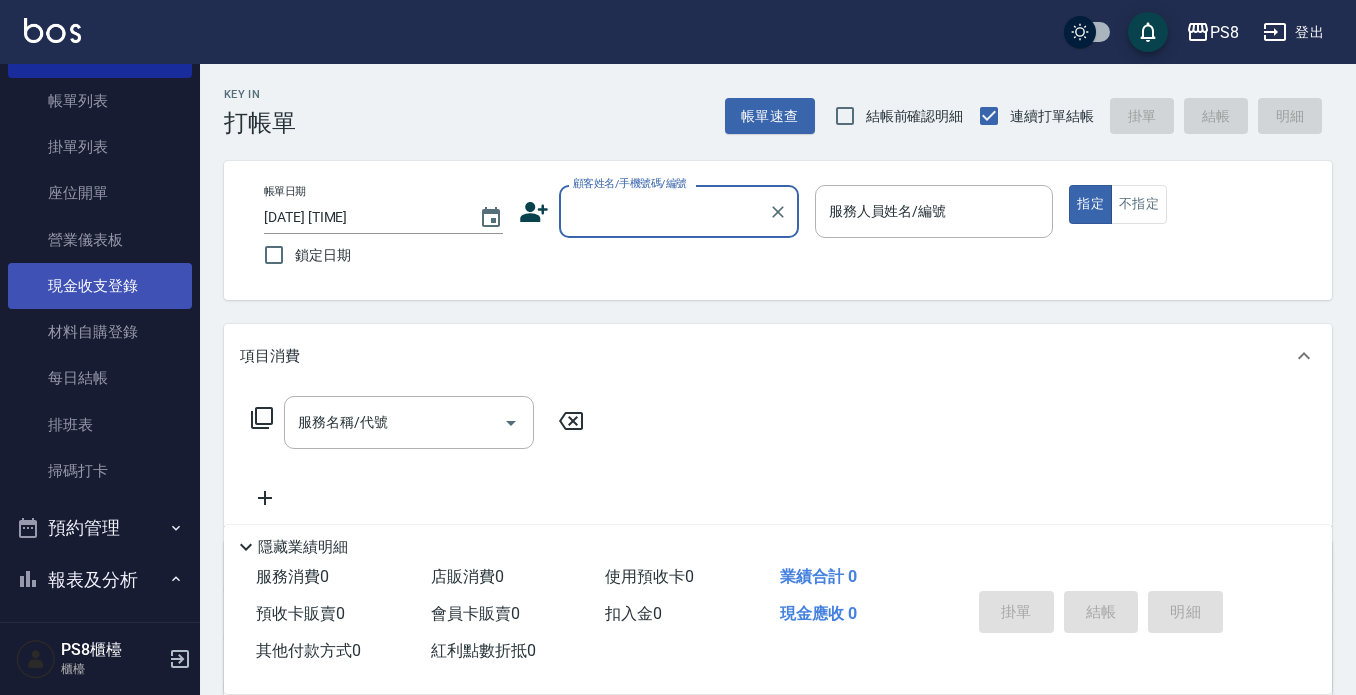 click on "現金收支登錄" at bounding box center (100, 286) 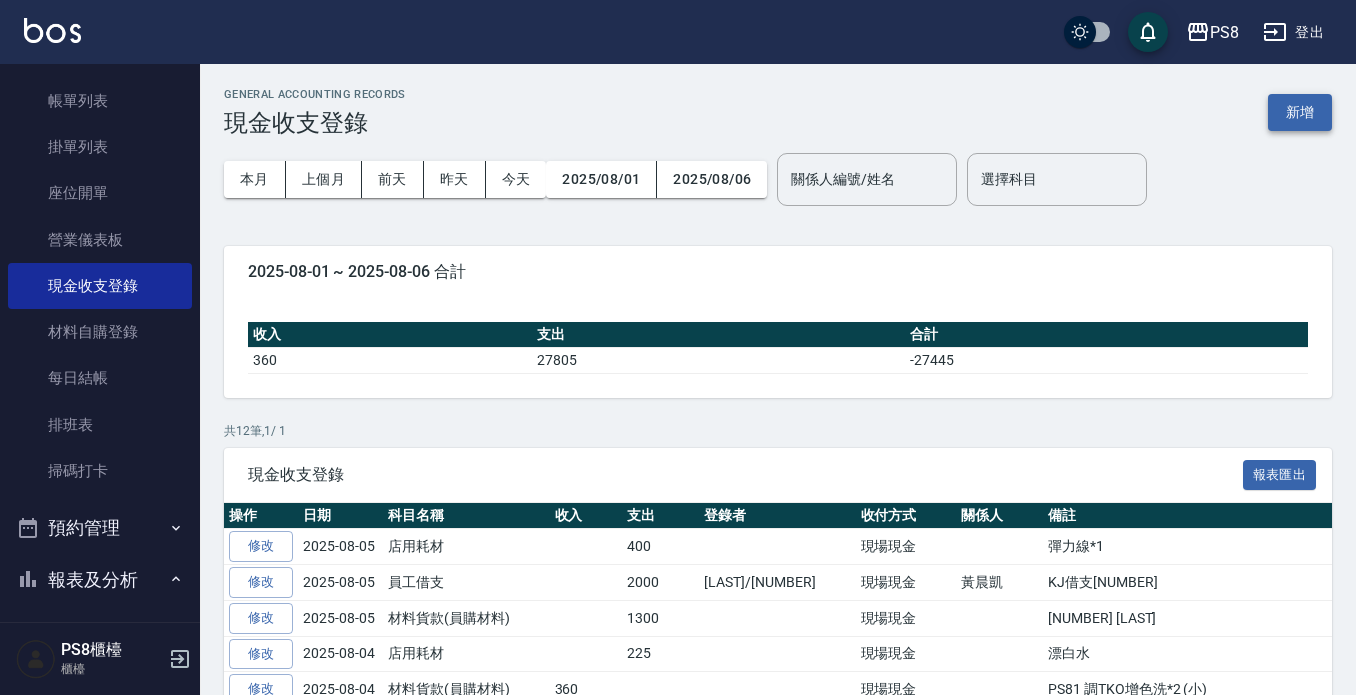 click on "新增" at bounding box center [1300, 112] 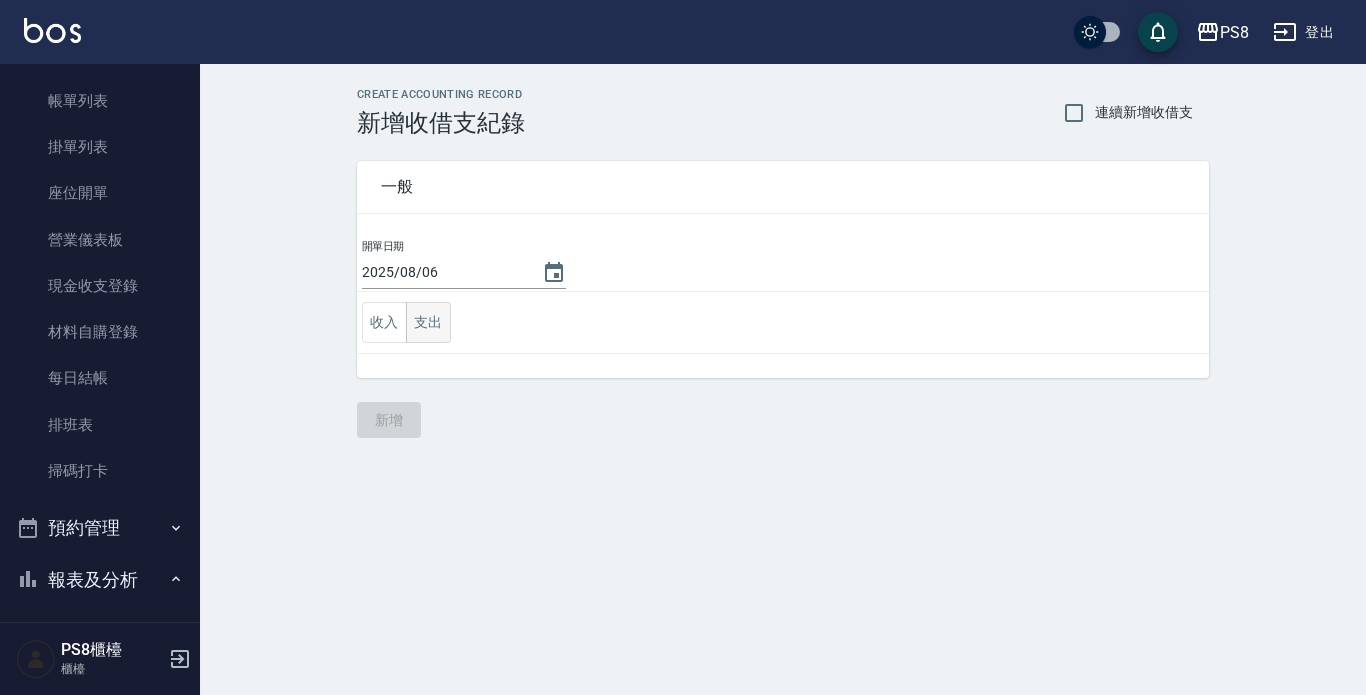 click on "支出" at bounding box center (428, 322) 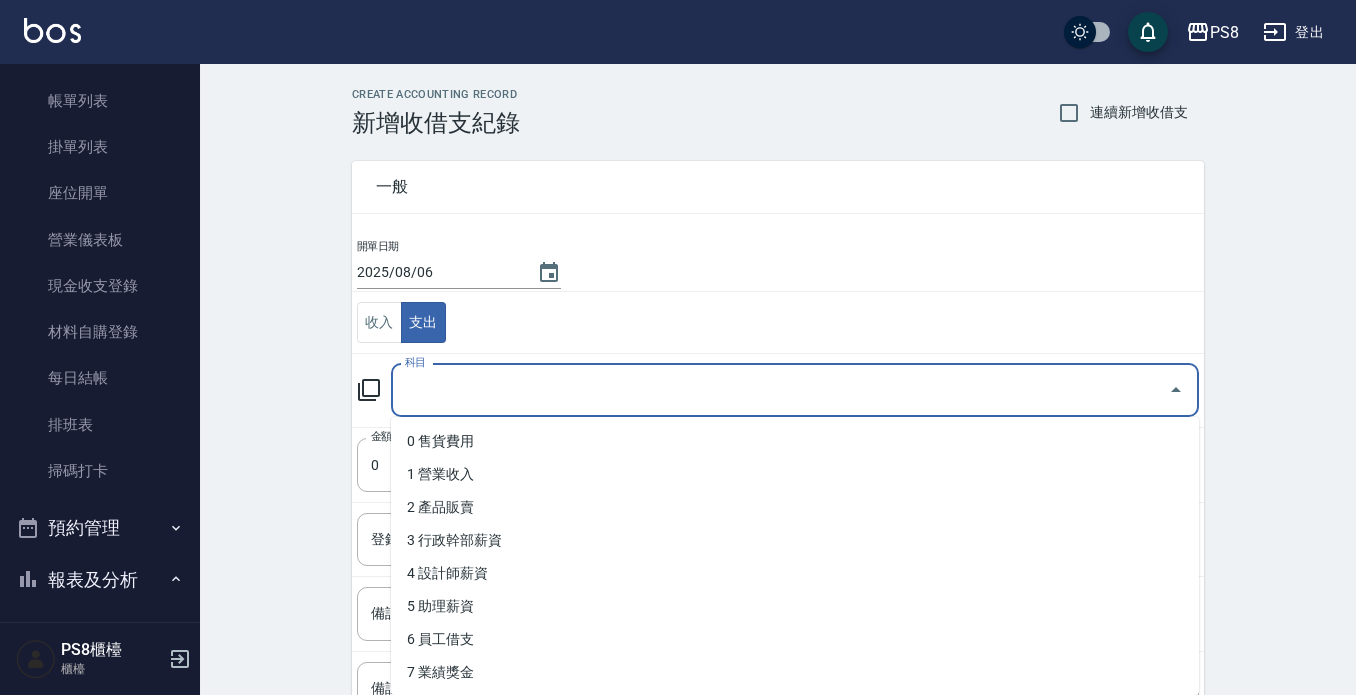 click on "科目" at bounding box center [780, 390] 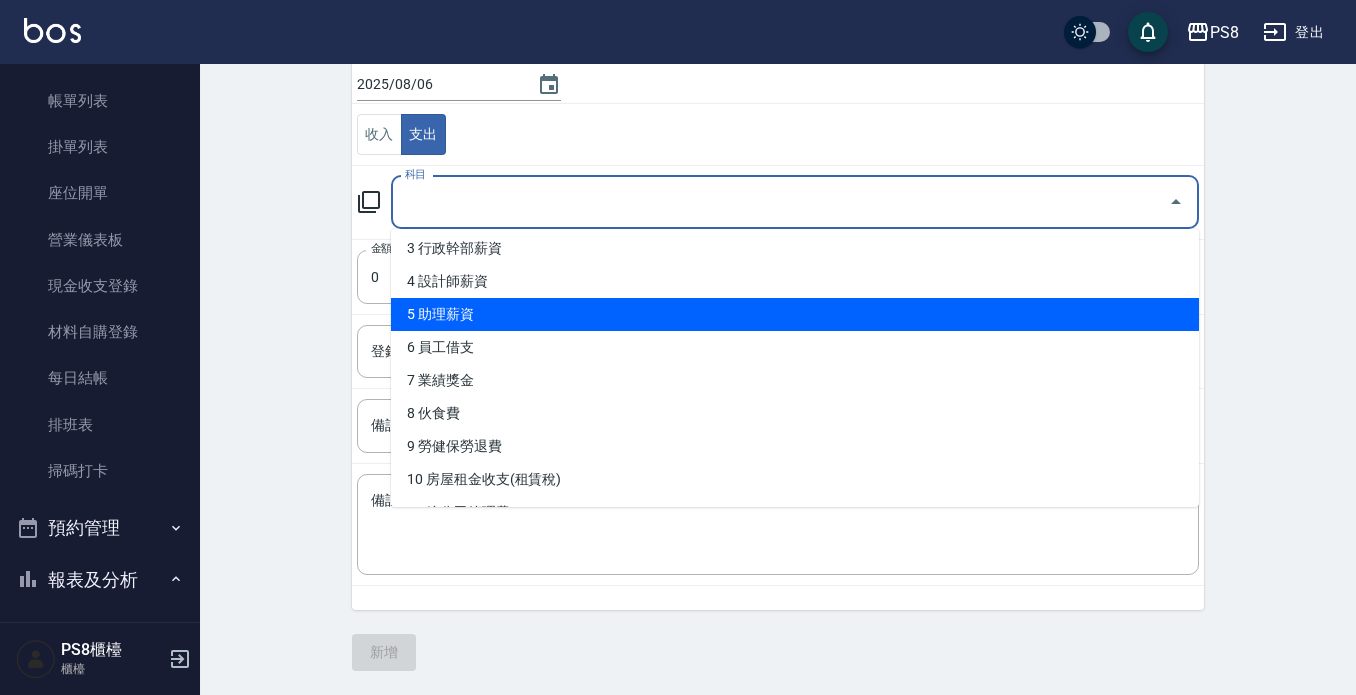 scroll, scrollTop: 200, scrollLeft: 0, axis: vertical 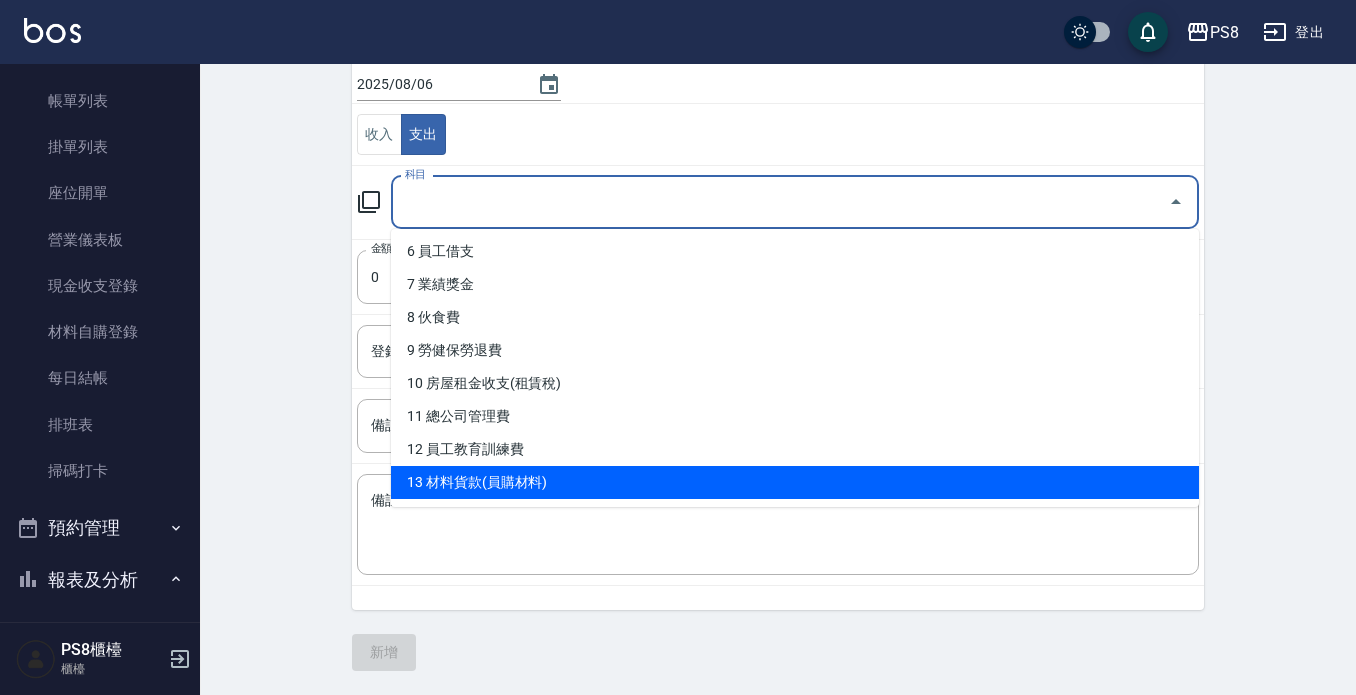 click on "13 材料貨款(員購材料)" at bounding box center (795, 482) 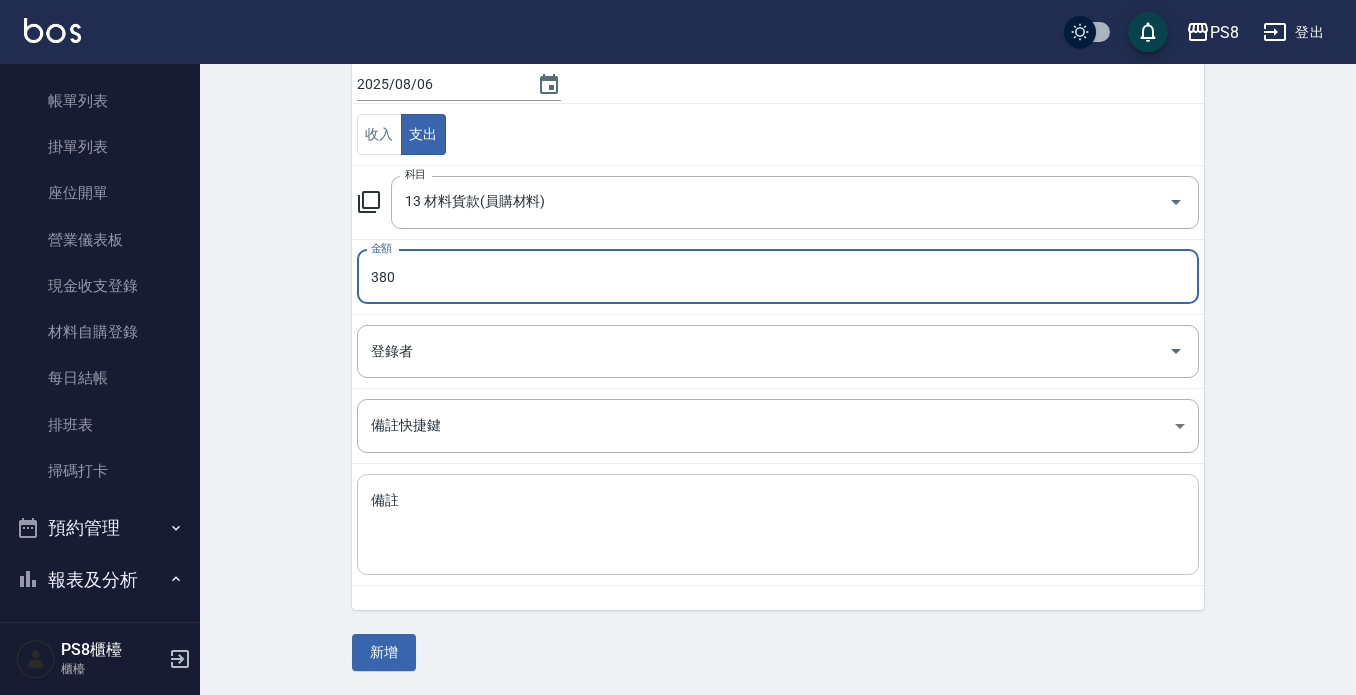 type on "380" 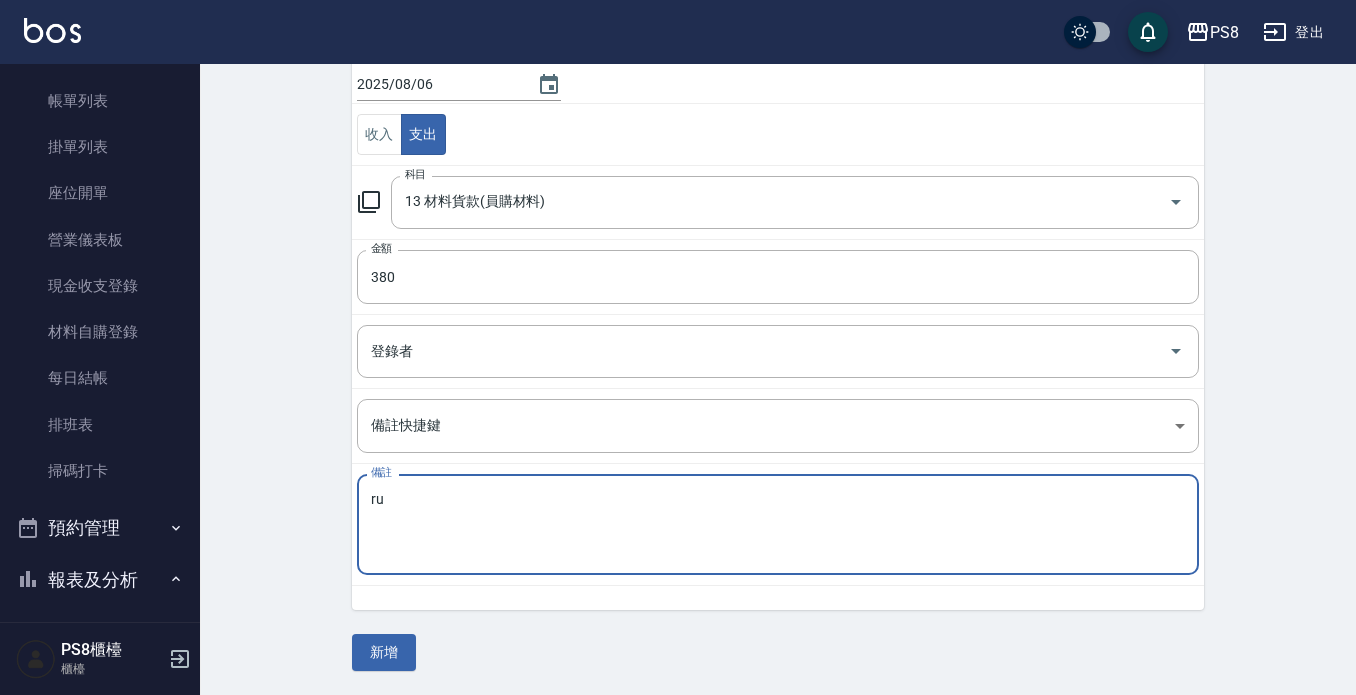 type on "r" 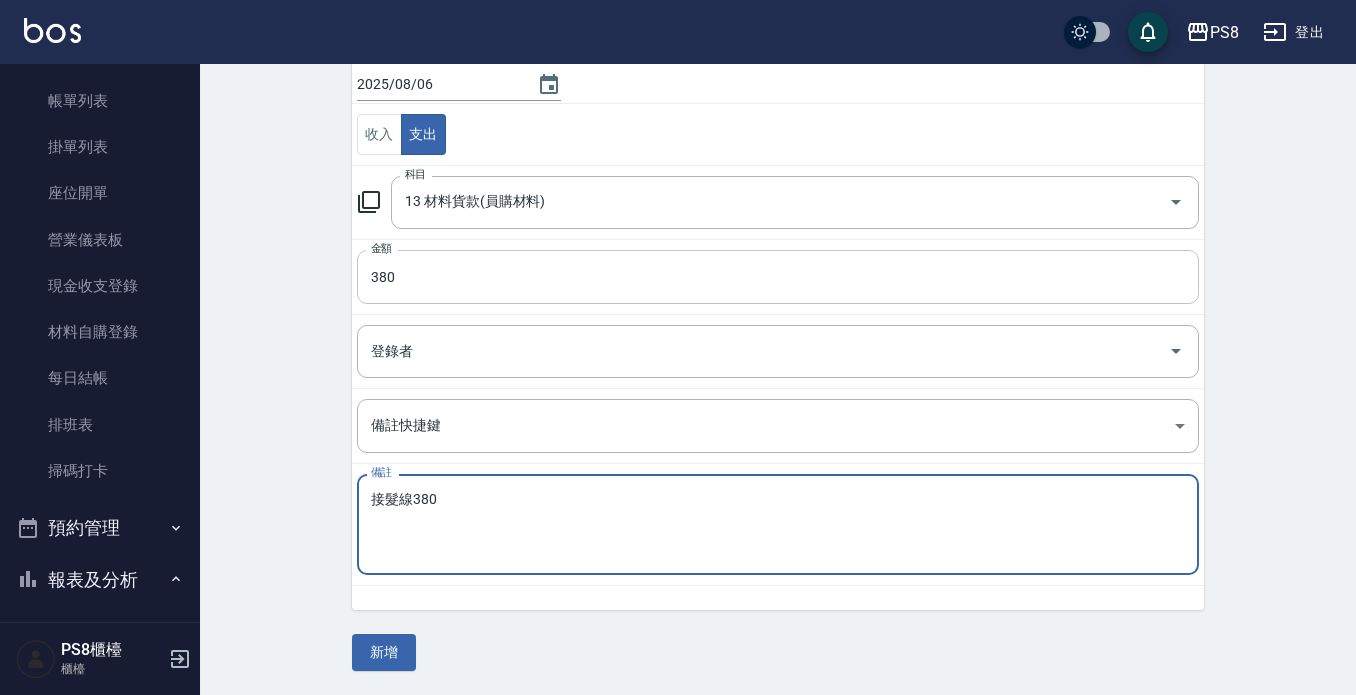 type on "接髮線380" 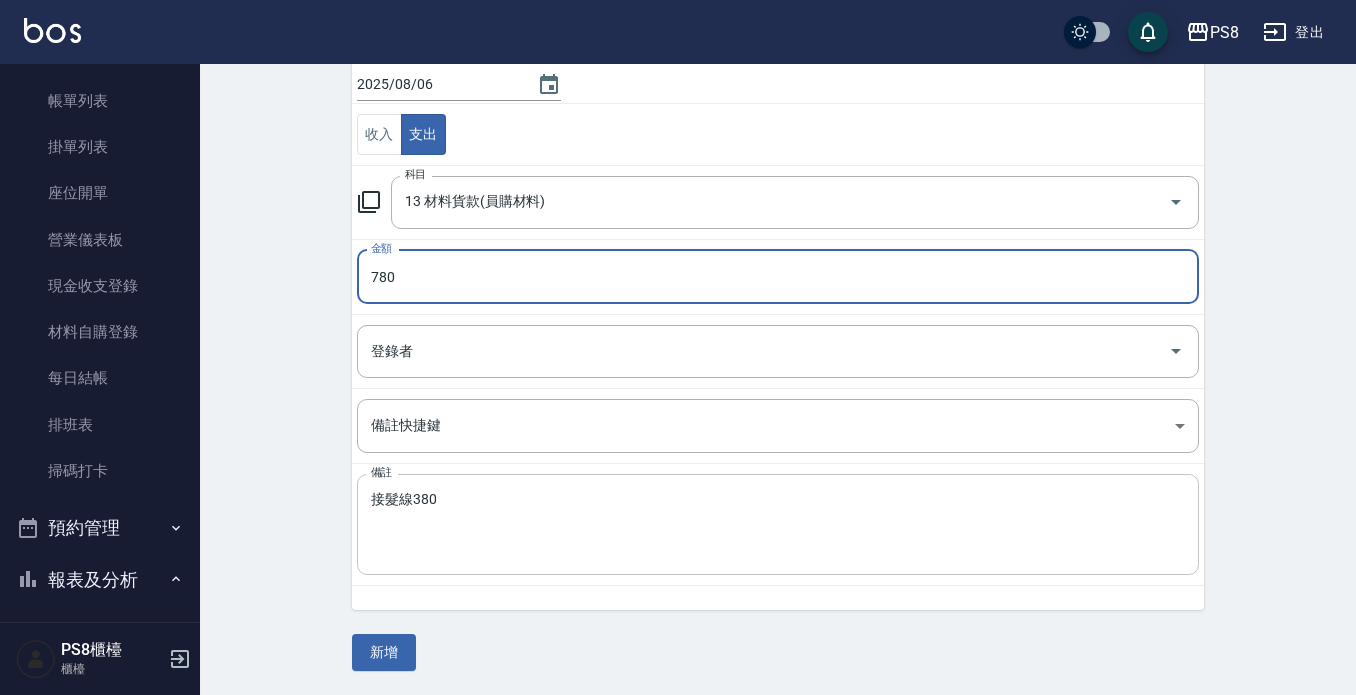 type on "780" 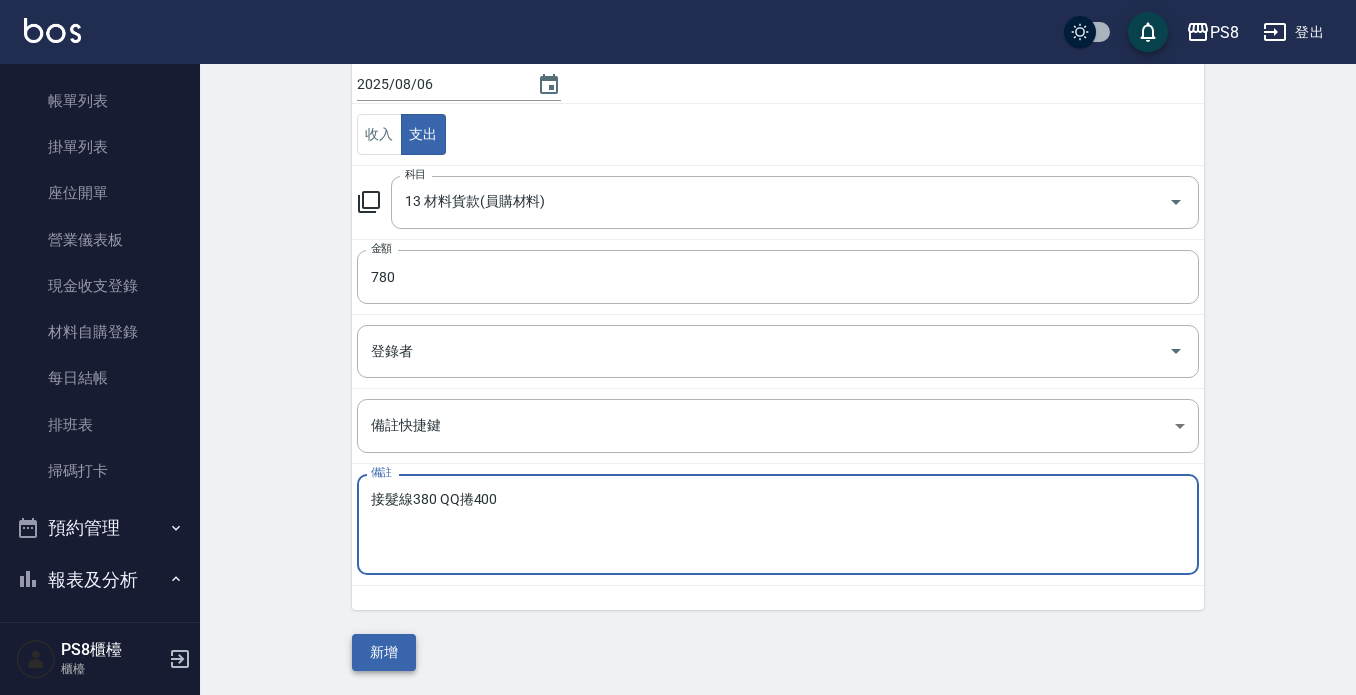 type on "接髮線380 QQ捲400" 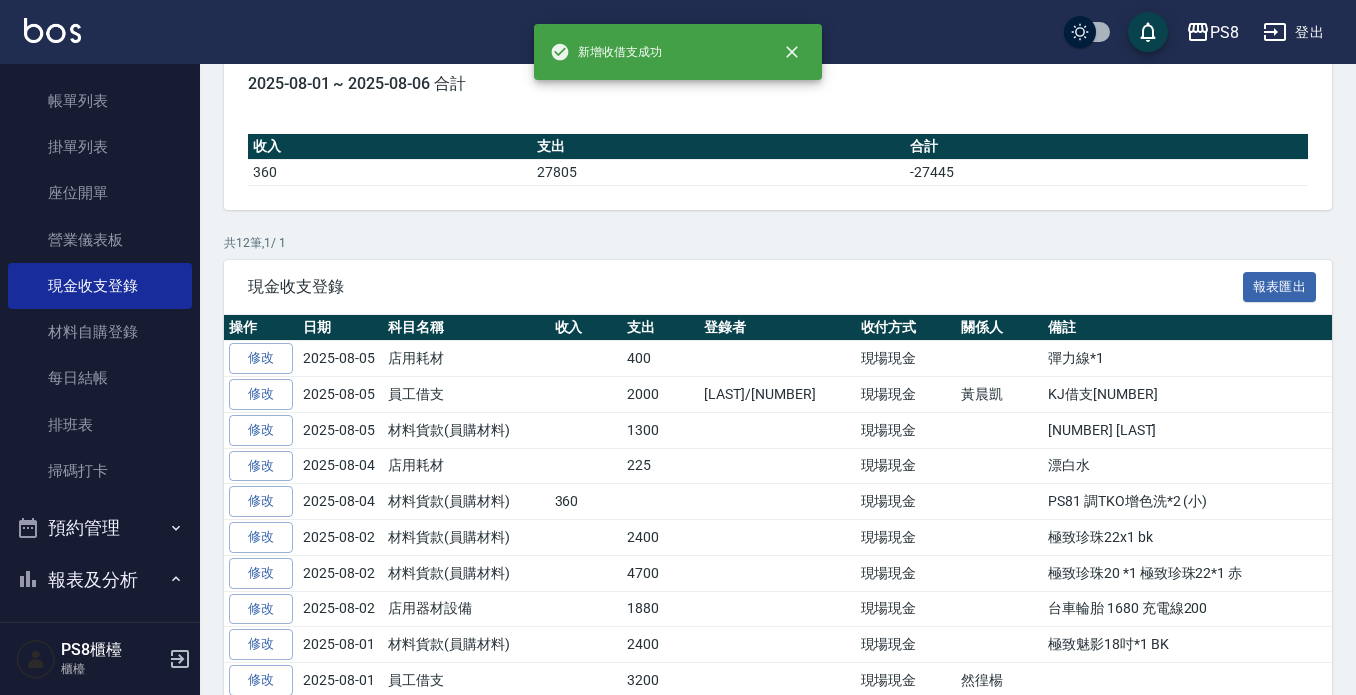 scroll, scrollTop: 0, scrollLeft: 0, axis: both 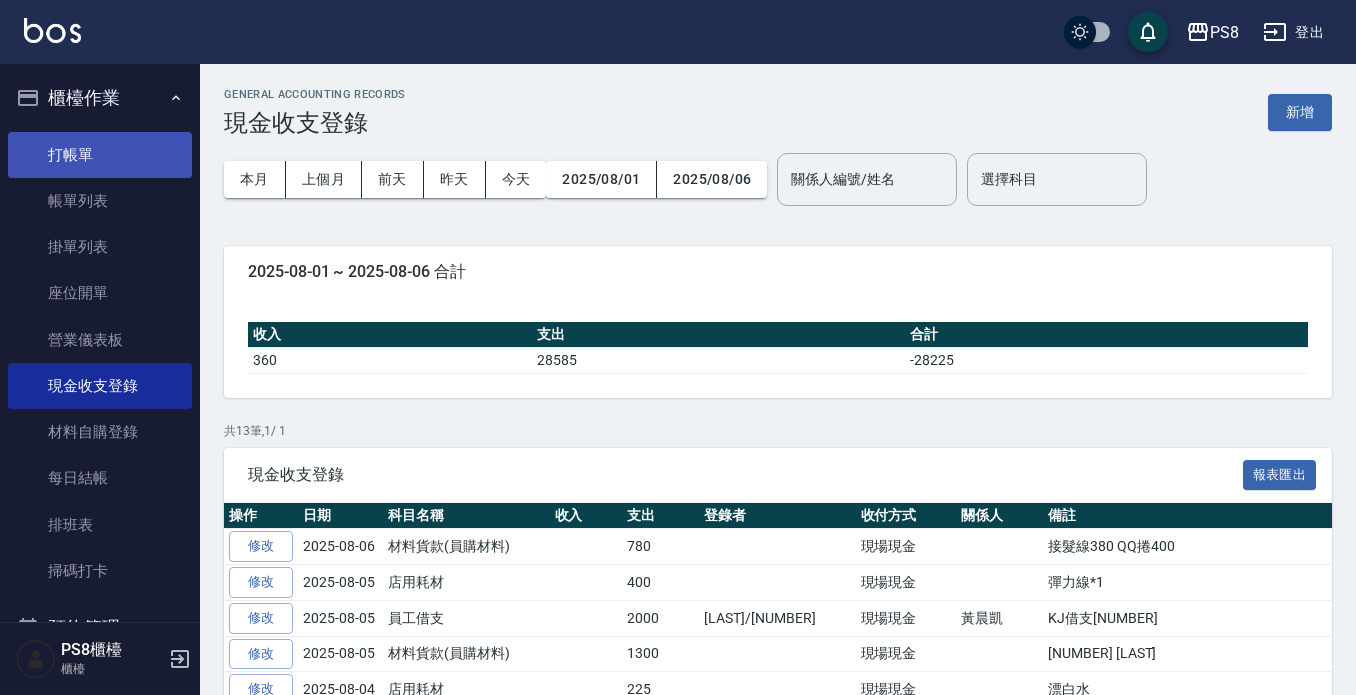 click on "打帳單" at bounding box center [100, 155] 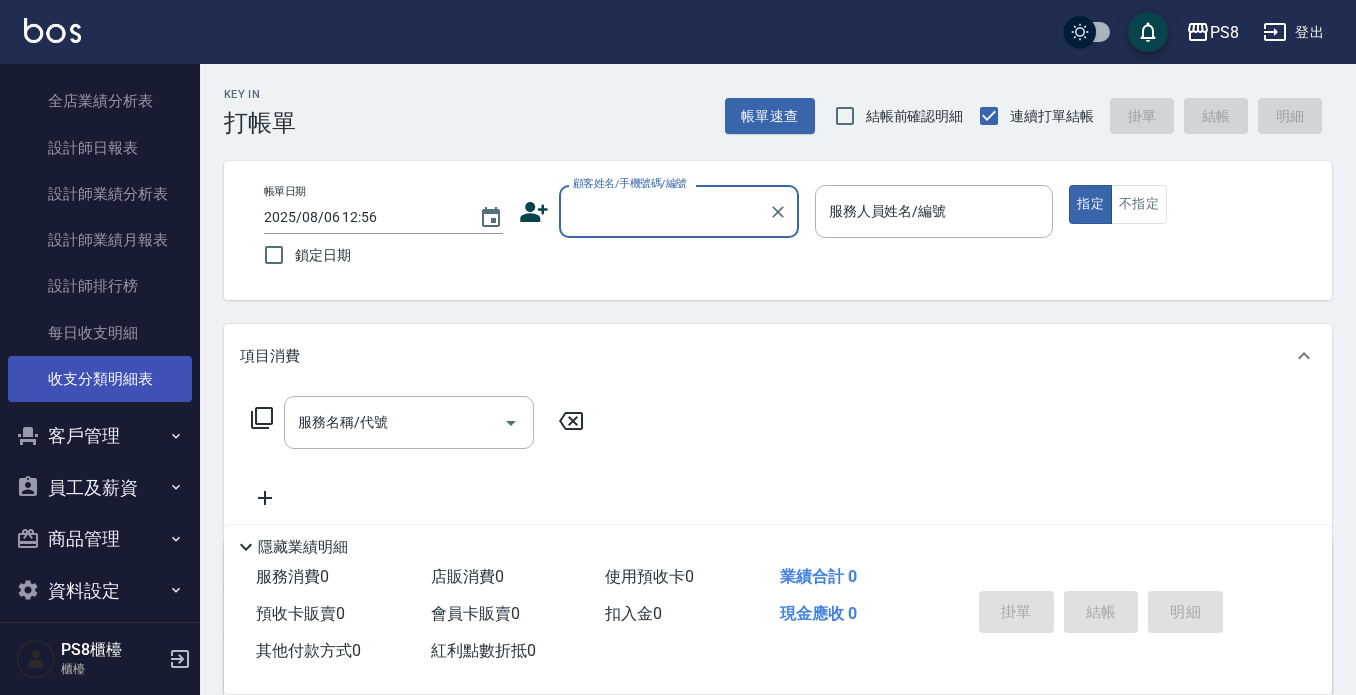 scroll, scrollTop: 884, scrollLeft: 0, axis: vertical 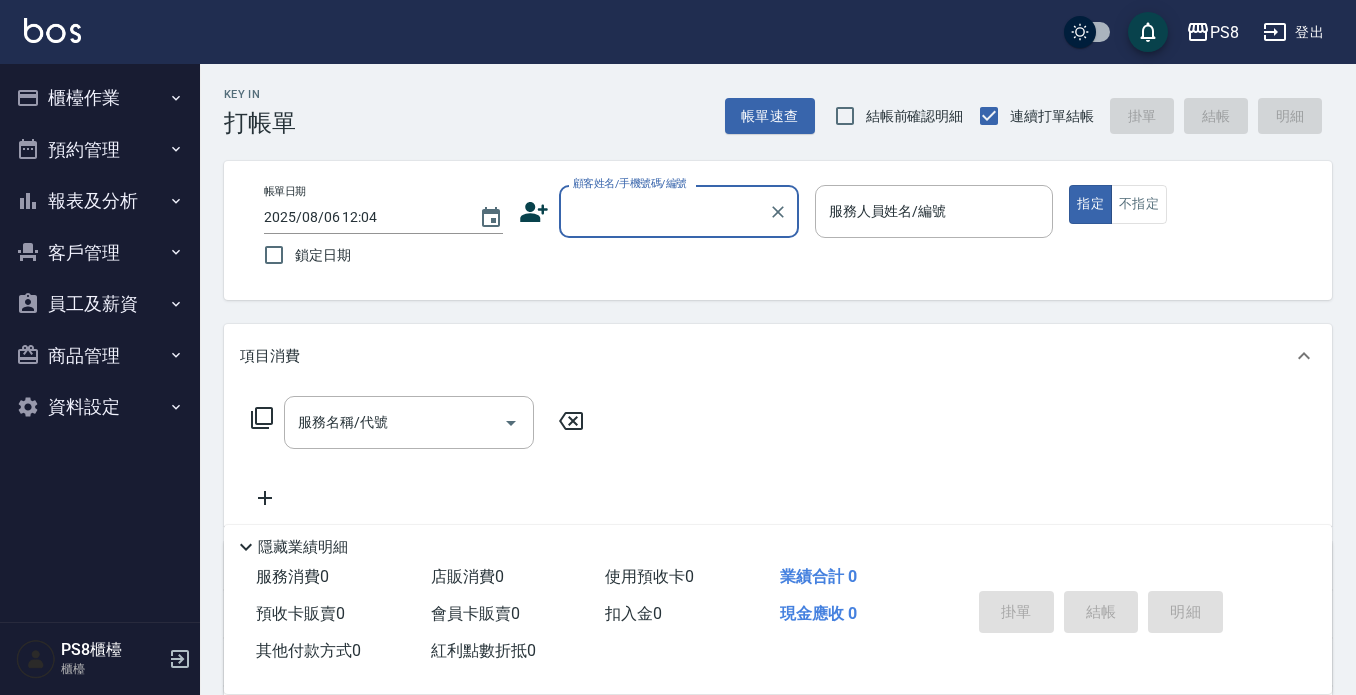 click on "預約管理" at bounding box center [100, 150] 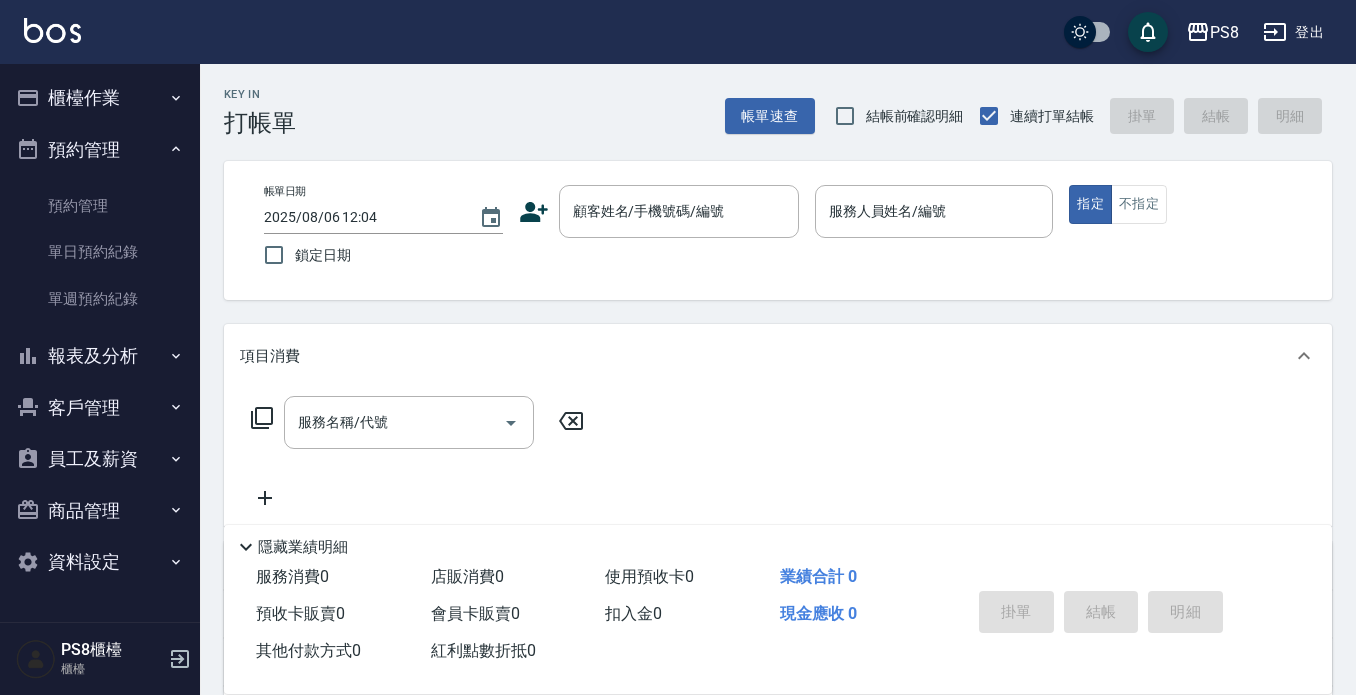 click on "櫃檯作業" at bounding box center (100, 98) 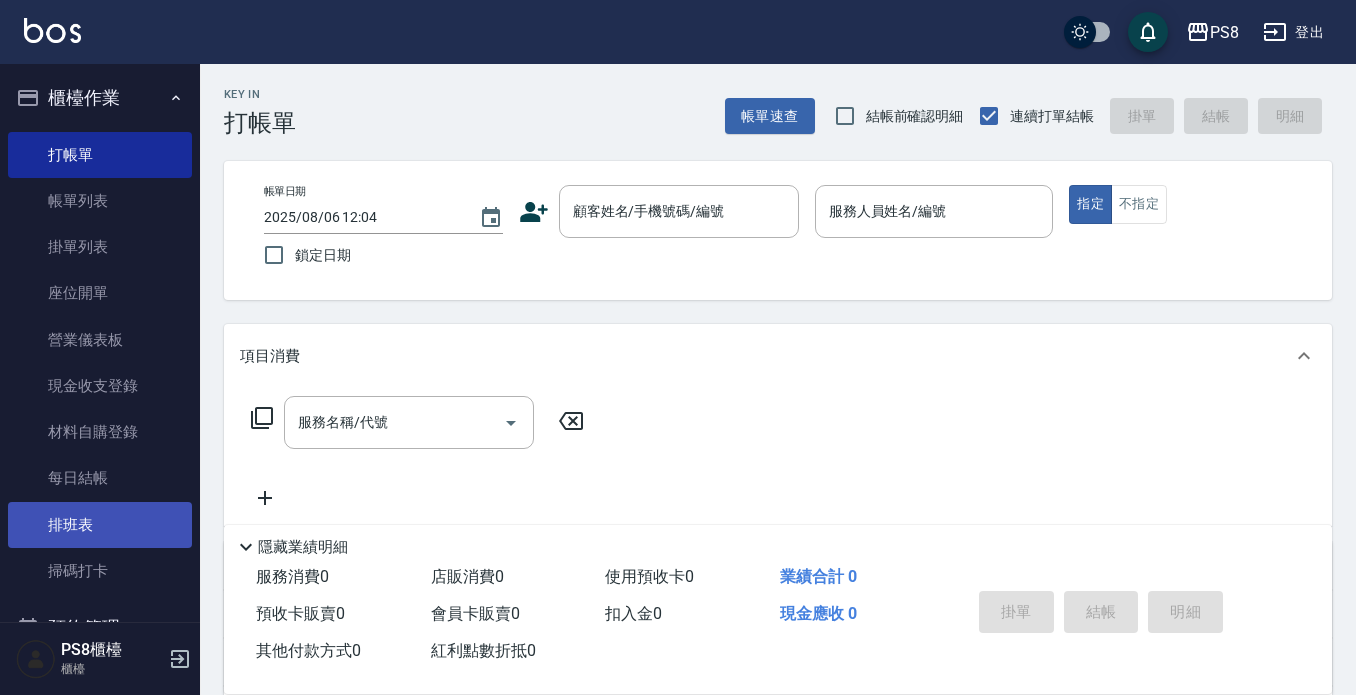 click on "排班表" at bounding box center [100, 525] 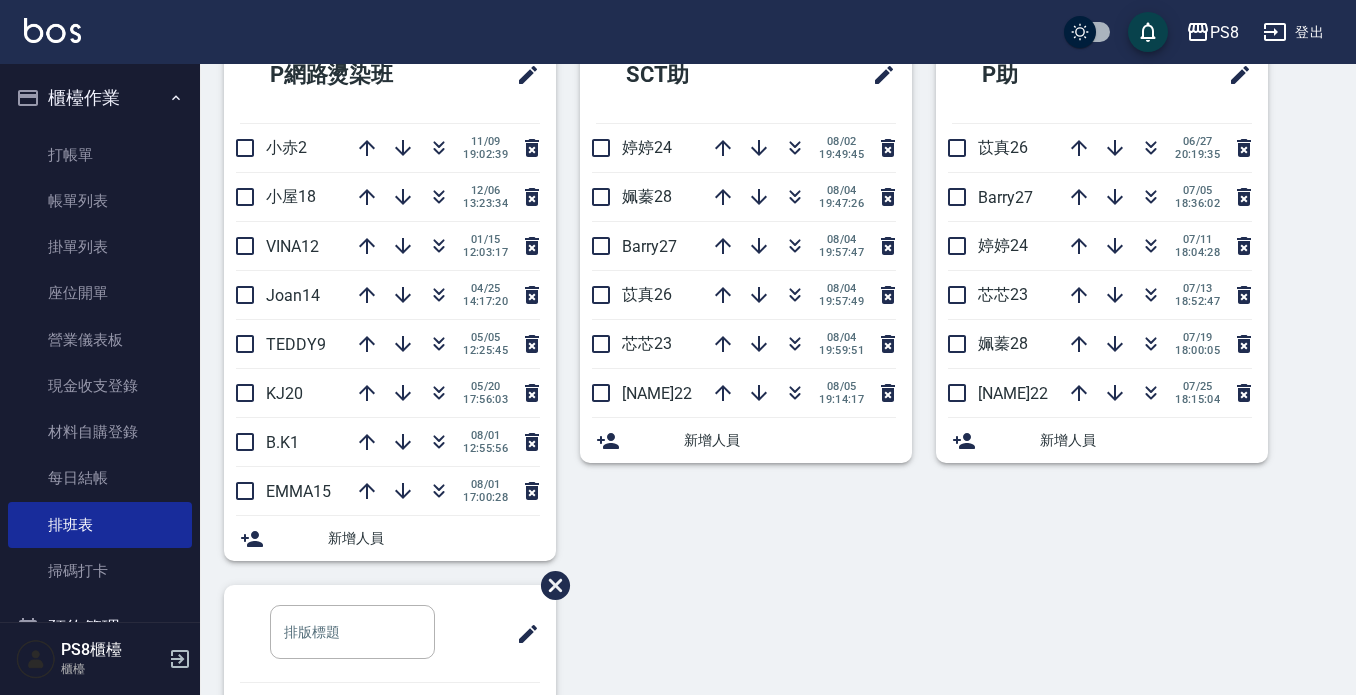 scroll, scrollTop: 655, scrollLeft: 0, axis: vertical 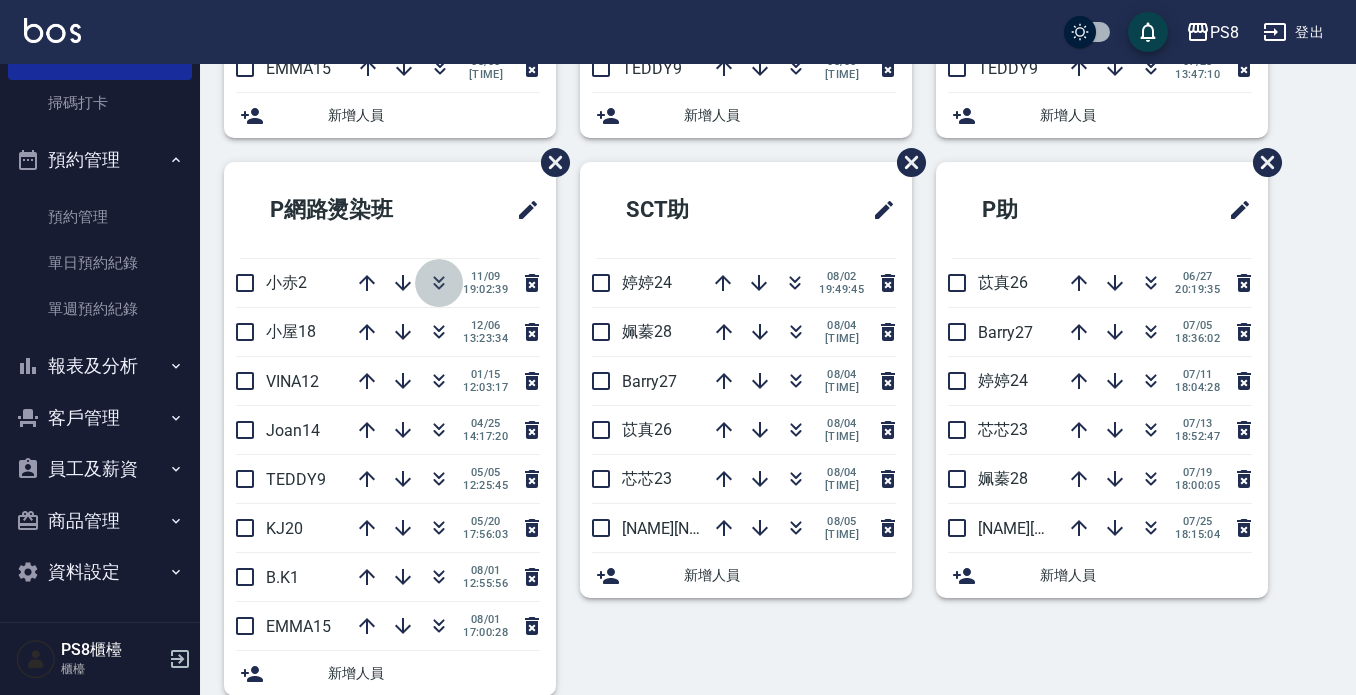 click 